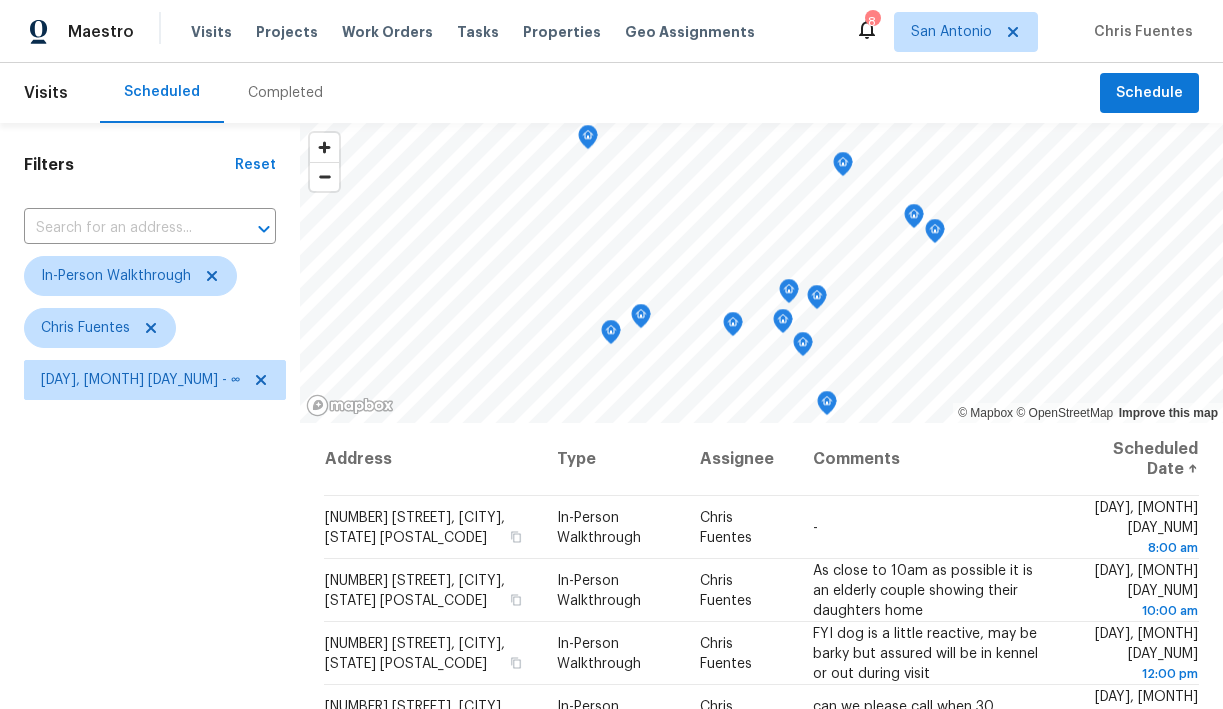 scroll, scrollTop: 0, scrollLeft: 0, axis: both 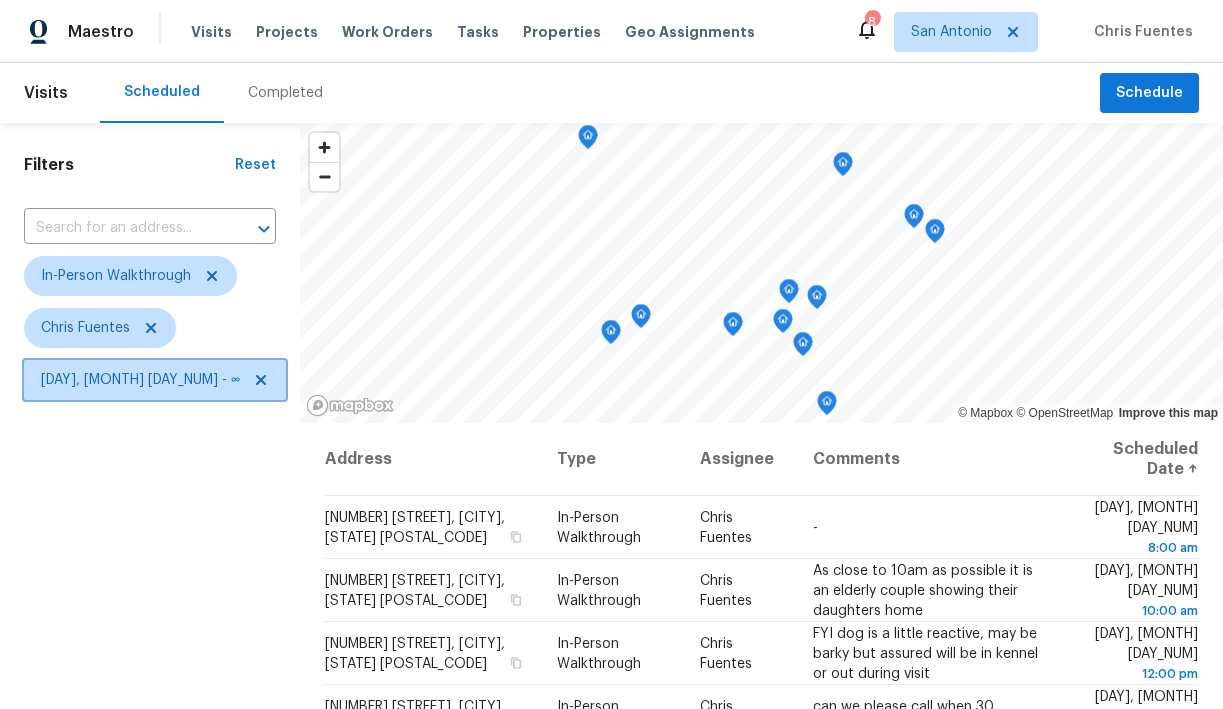 click 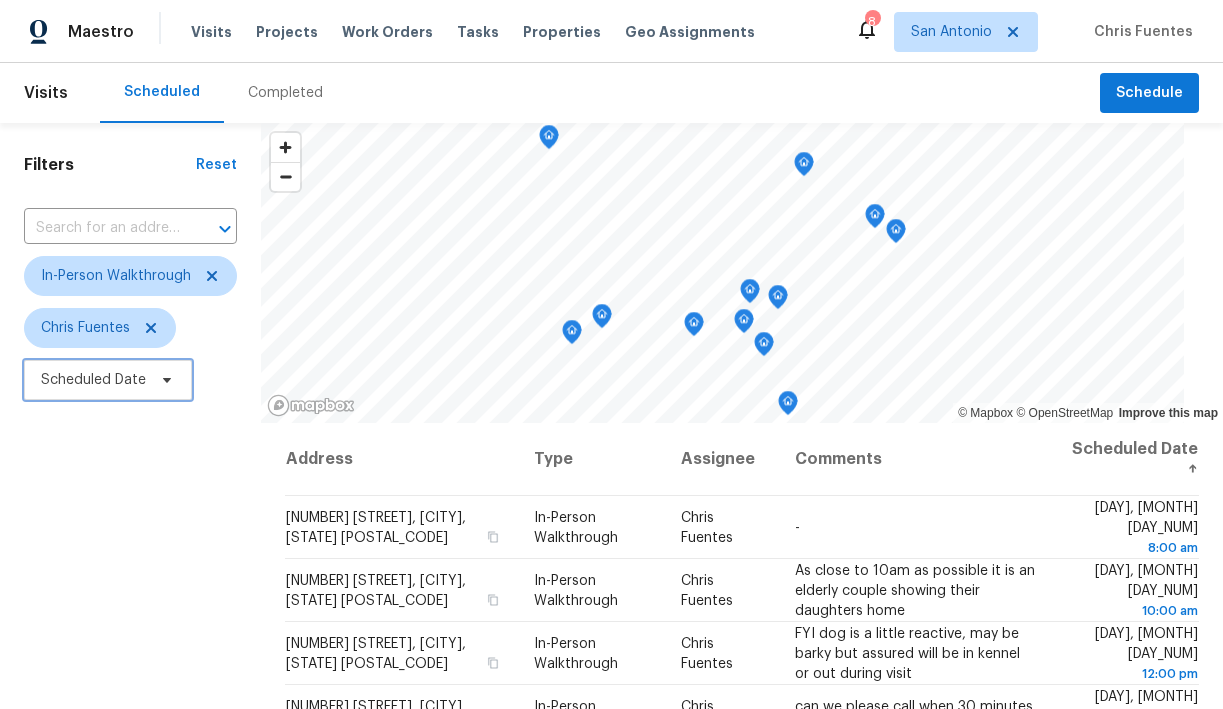click 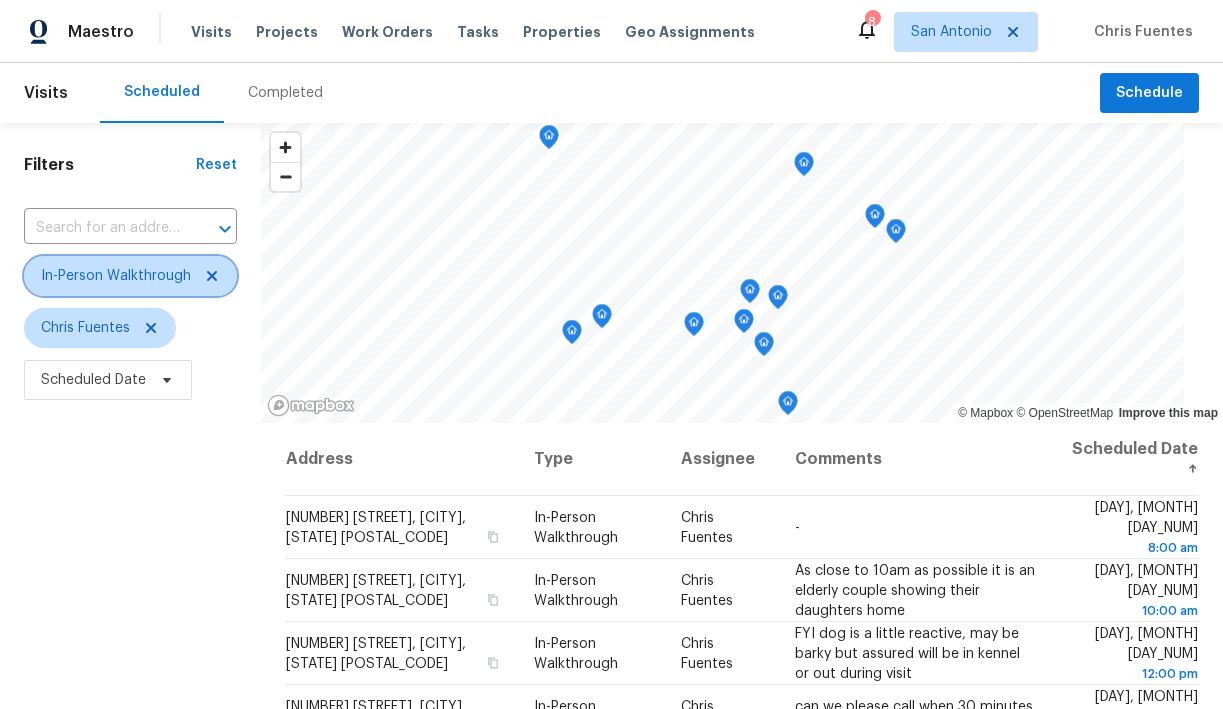click 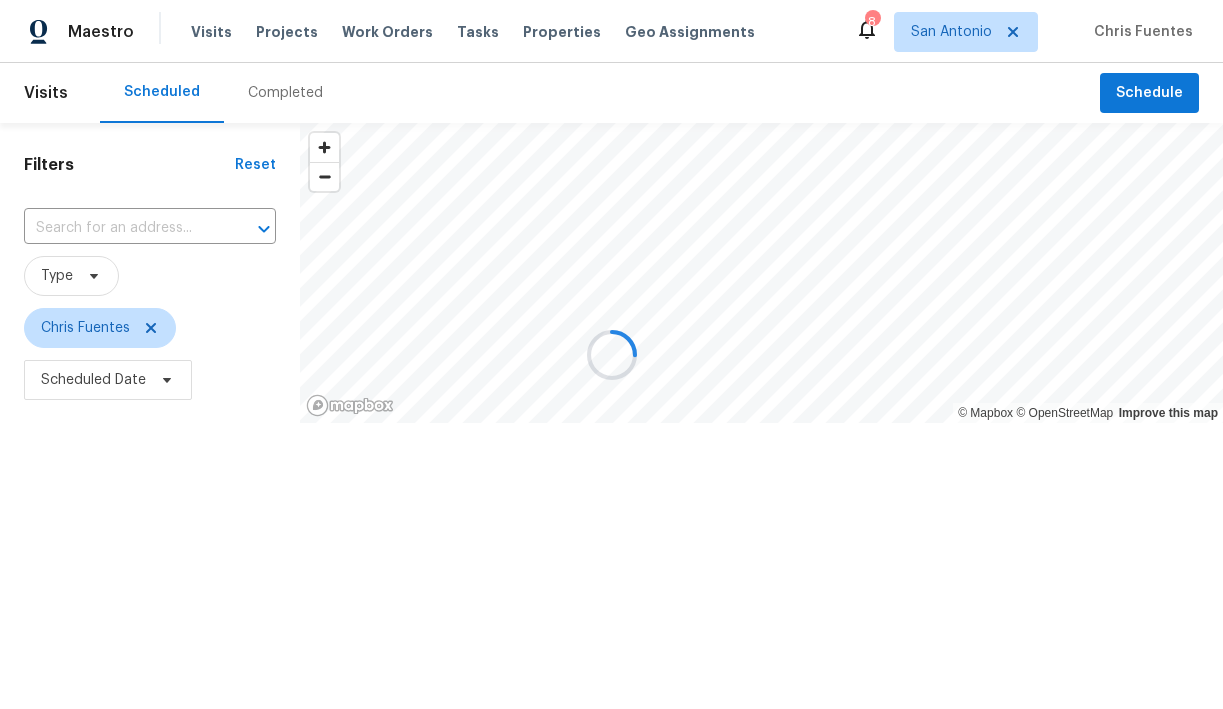 click at bounding box center [611, 354] 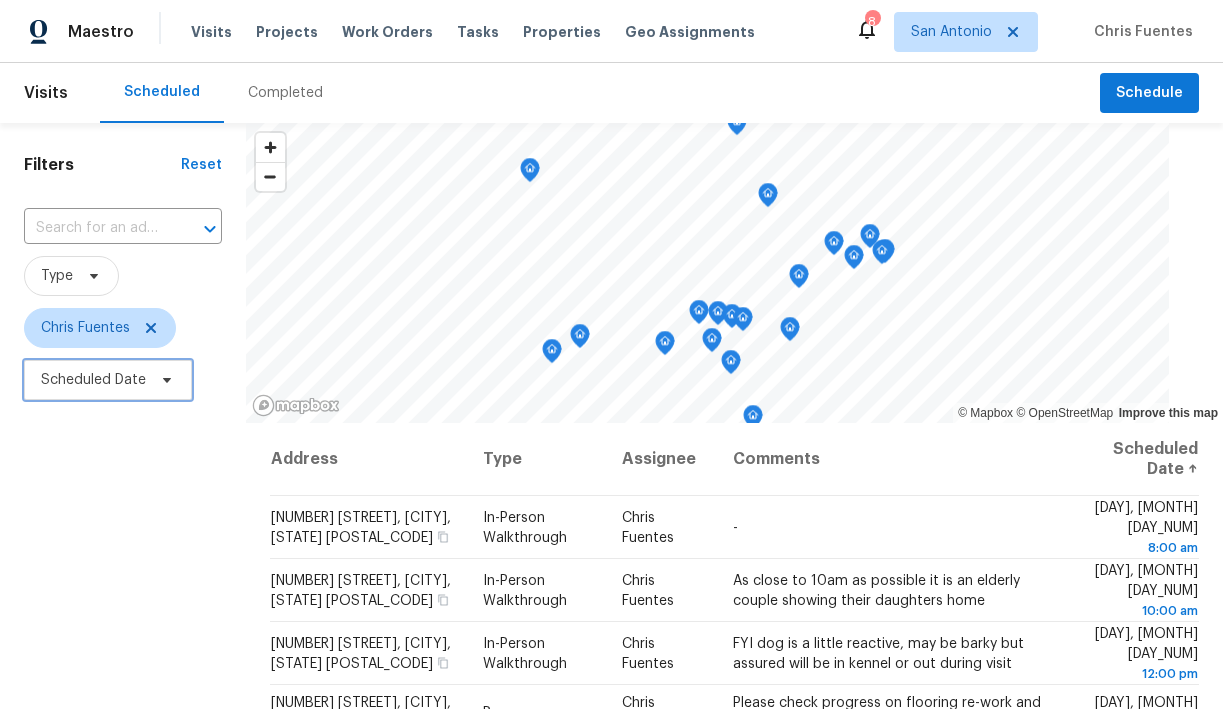 click 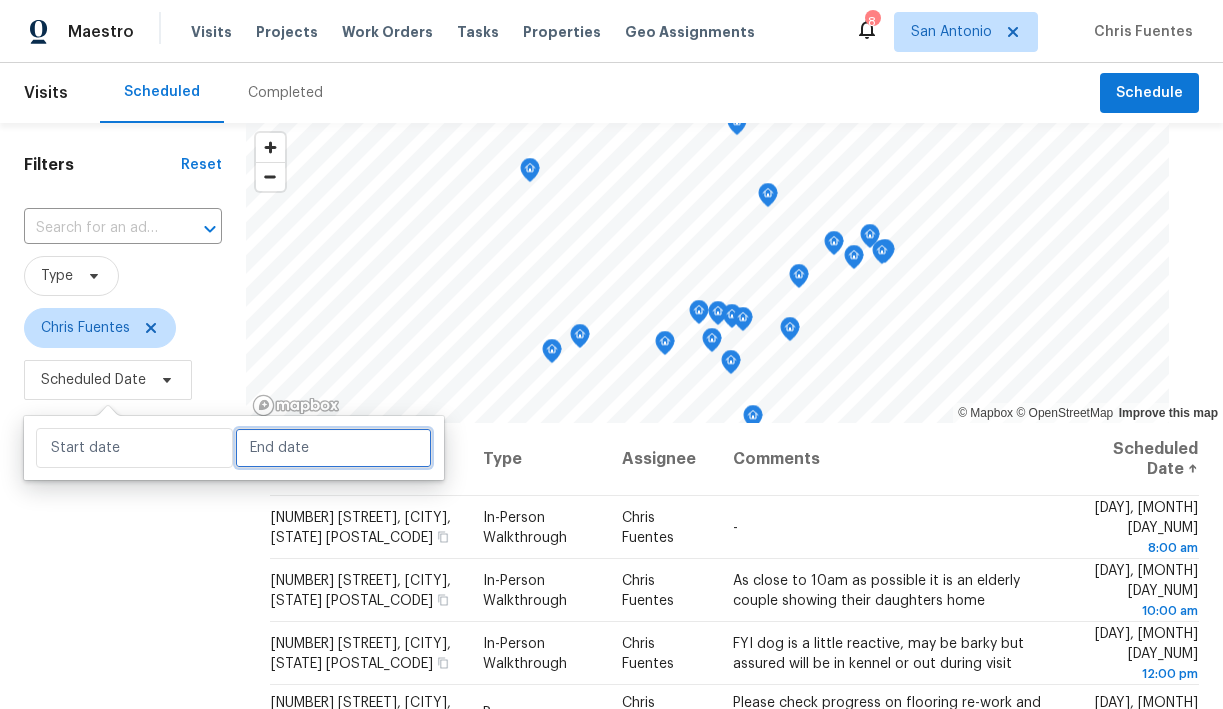 select on "7" 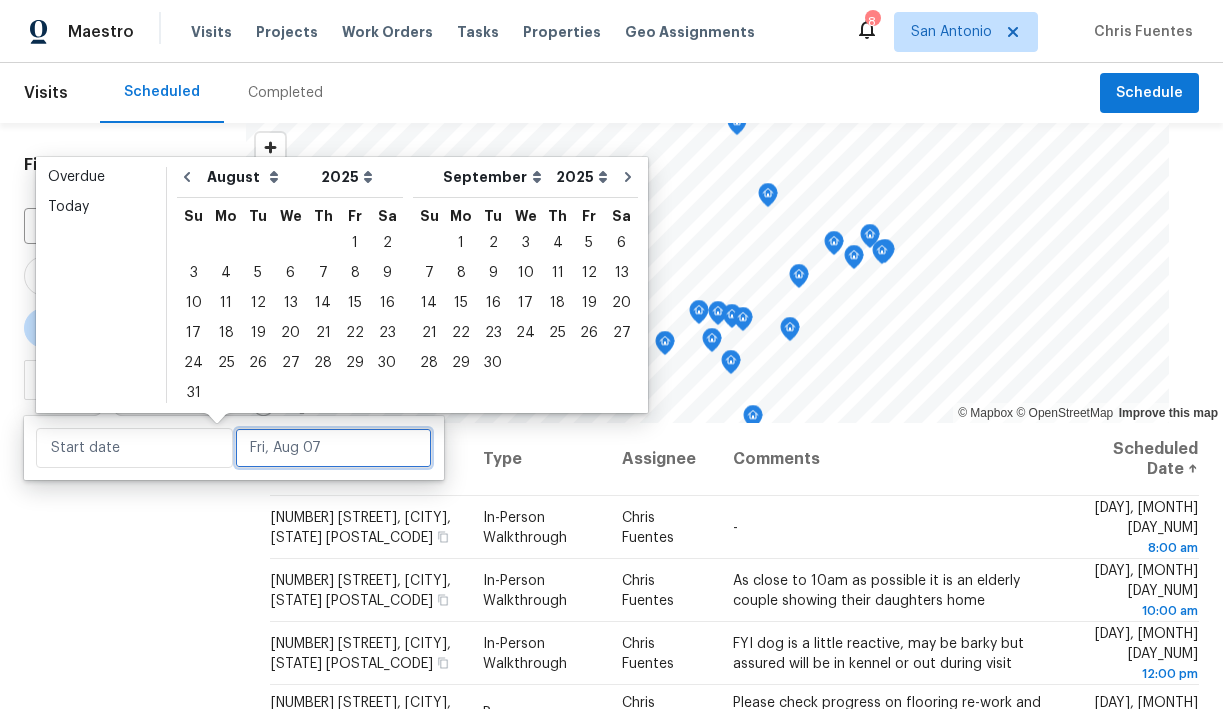 click at bounding box center [333, 448] 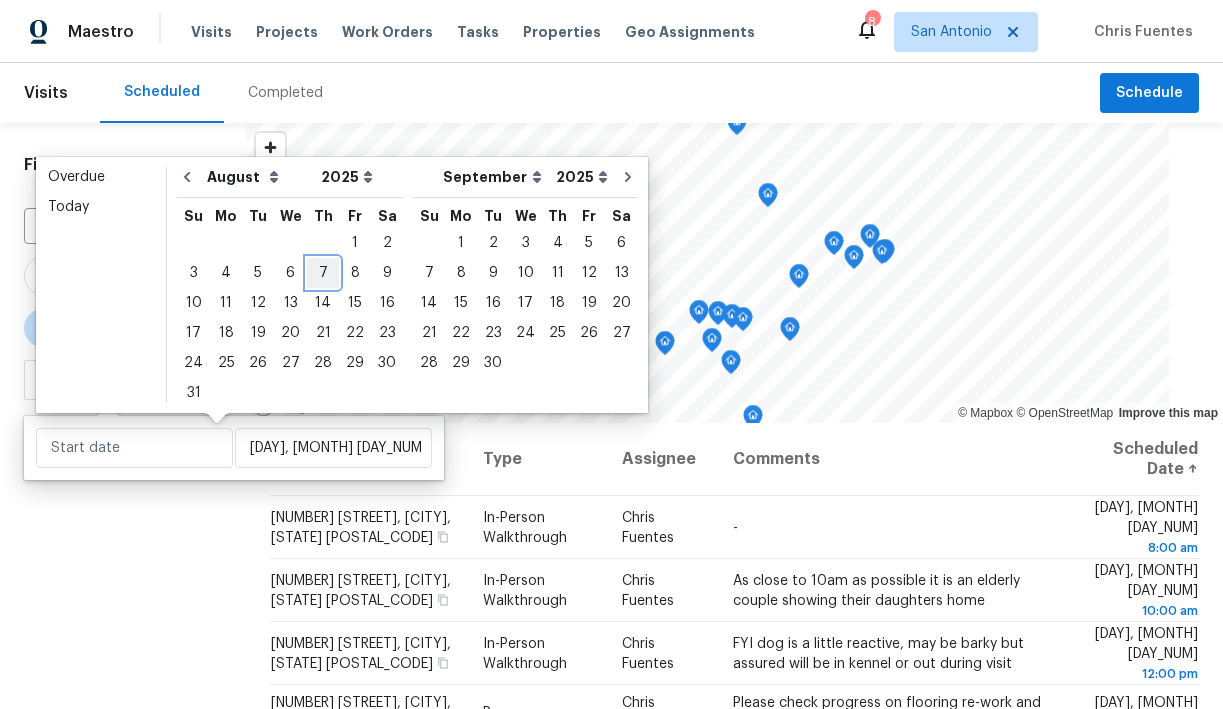 click on "7" at bounding box center (323, 273) 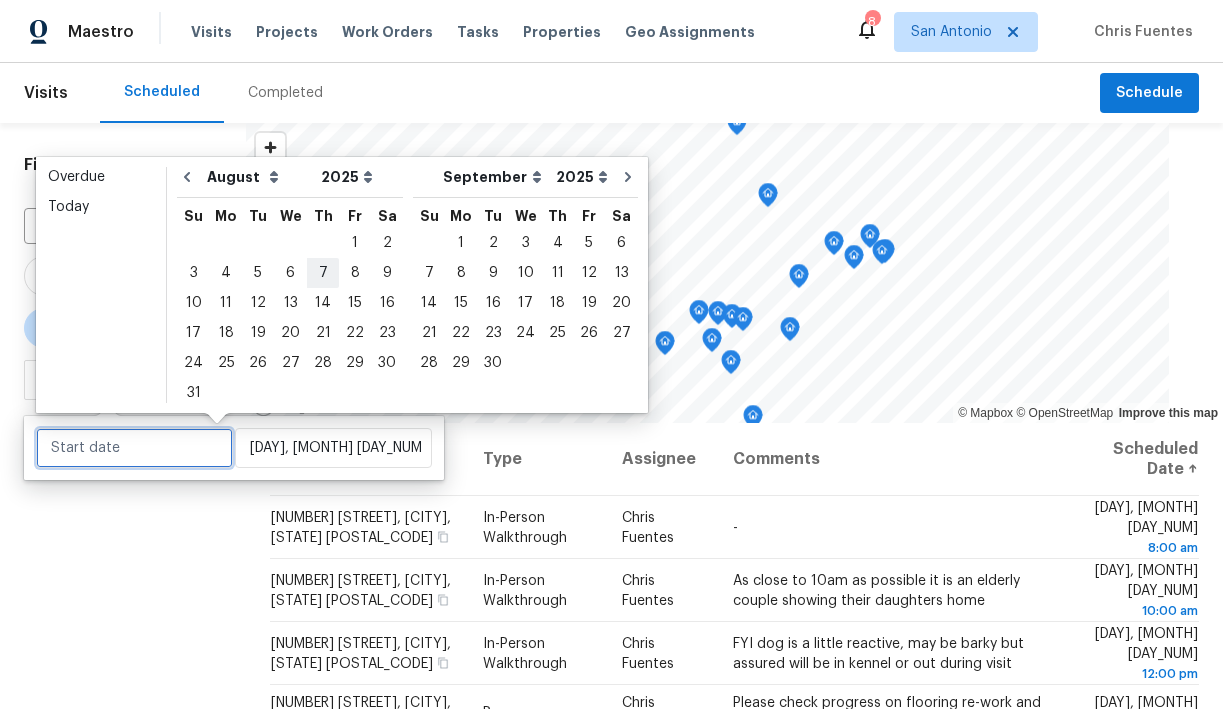type on "Thu, Aug 07" 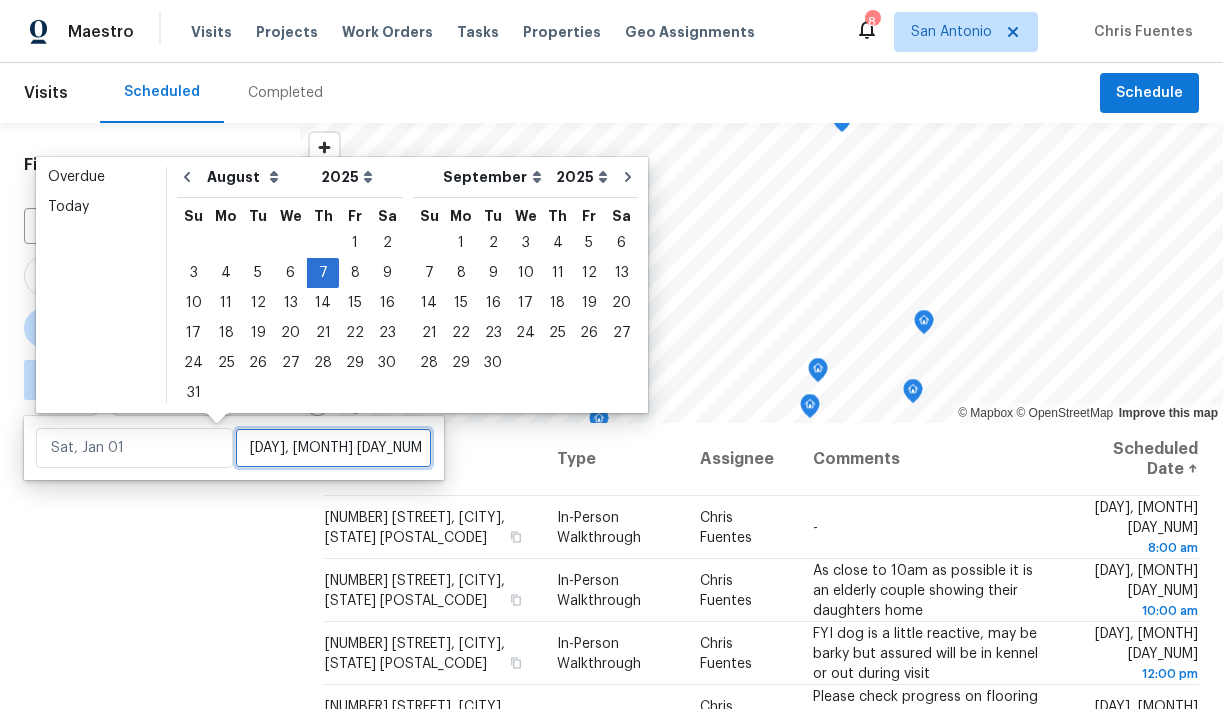 type on "Thu, Aug 07" 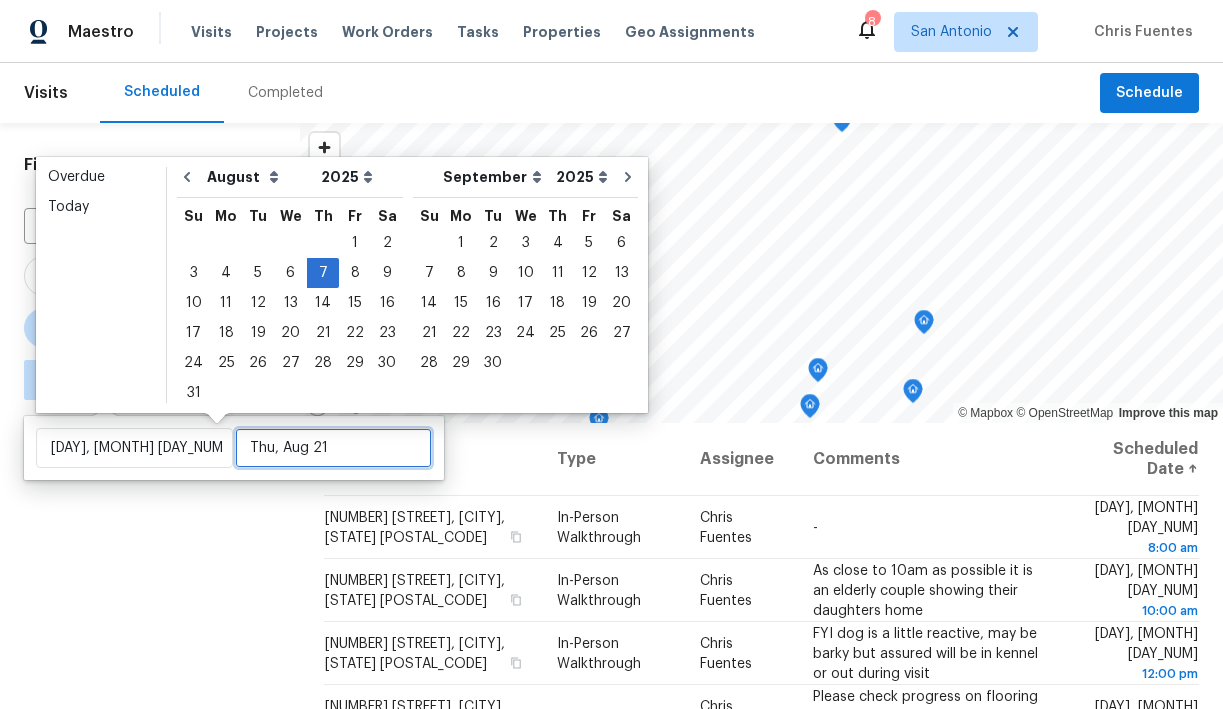 type on "Wed, Aug 27" 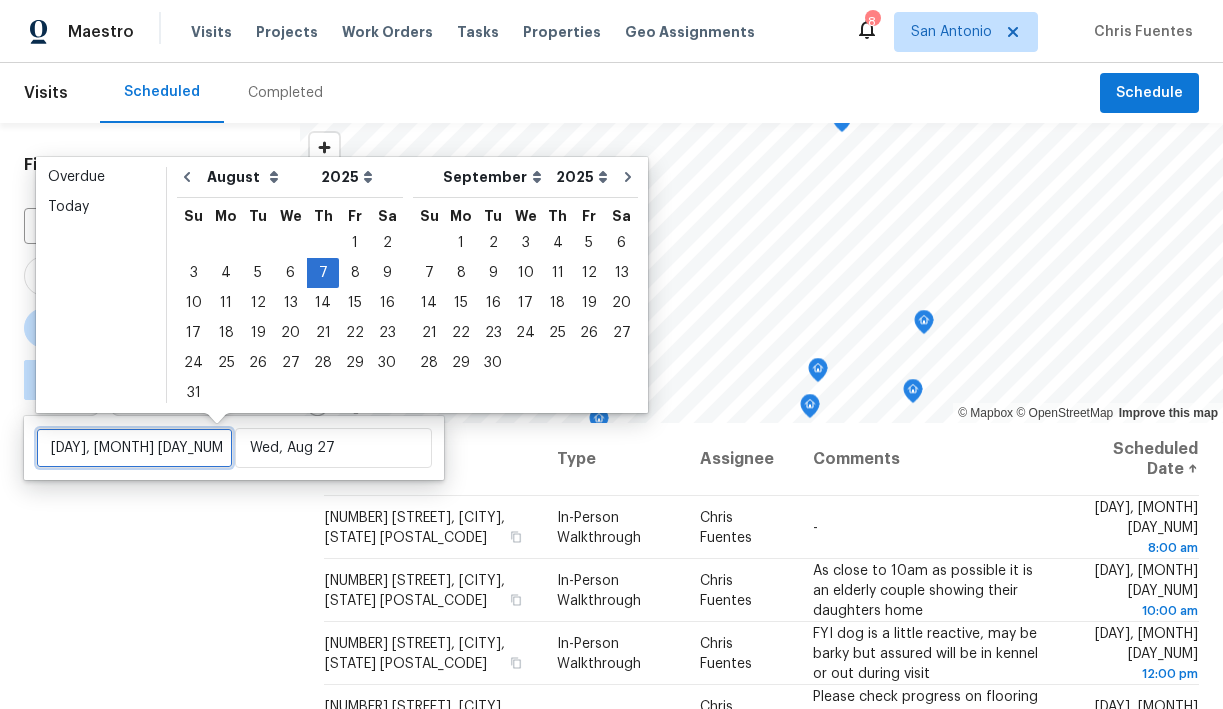 type 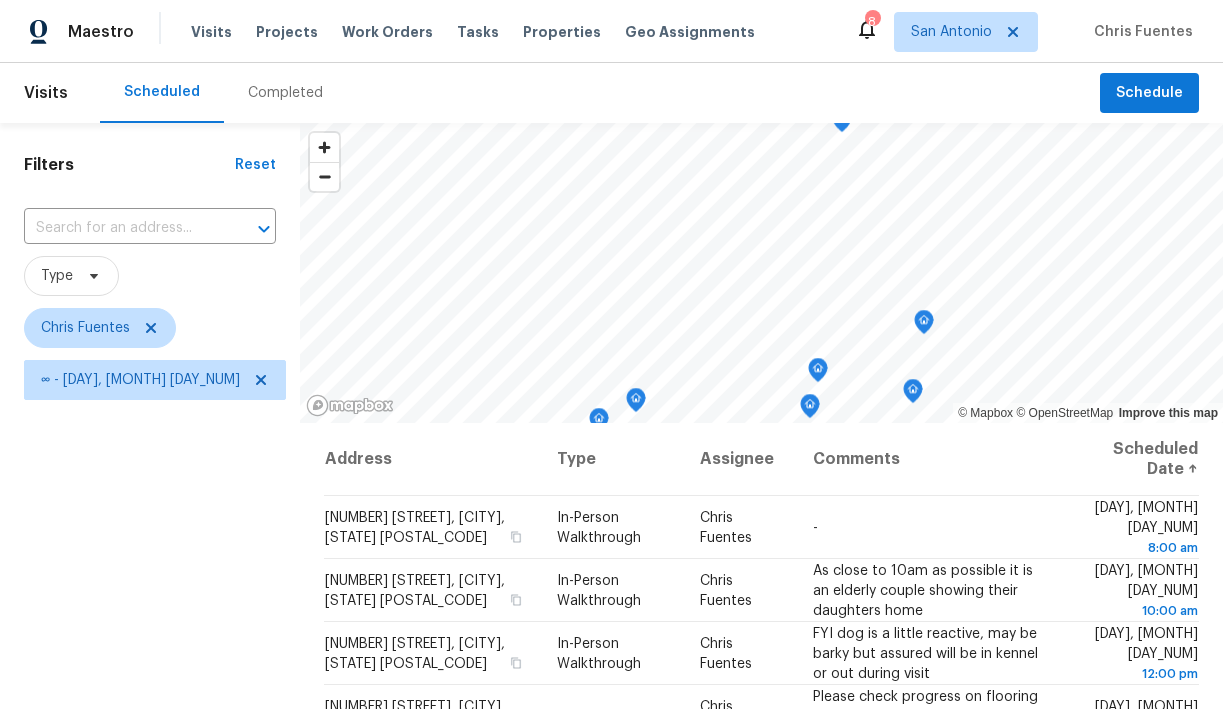 click on "Filters Reset ​ Type Chris Fuentes ∞ - Thu, Aug 07" at bounding box center [150, 556] 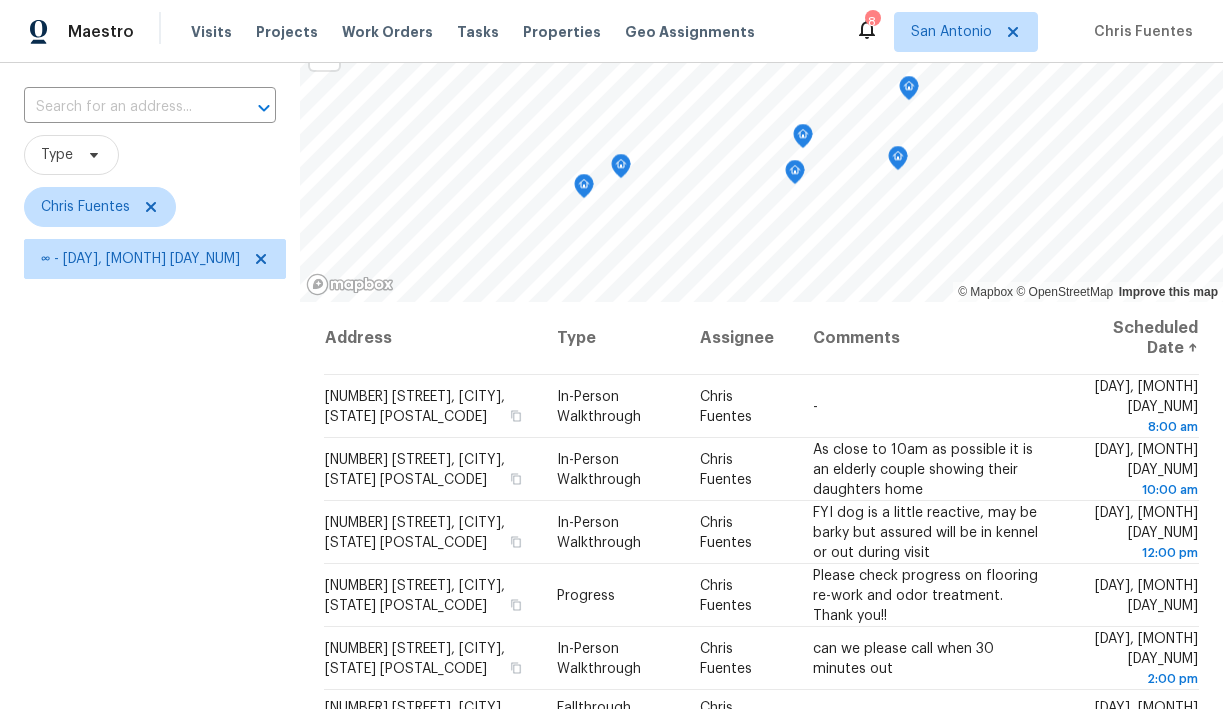 scroll, scrollTop: 113, scrollLeft: 0, axis: vertical 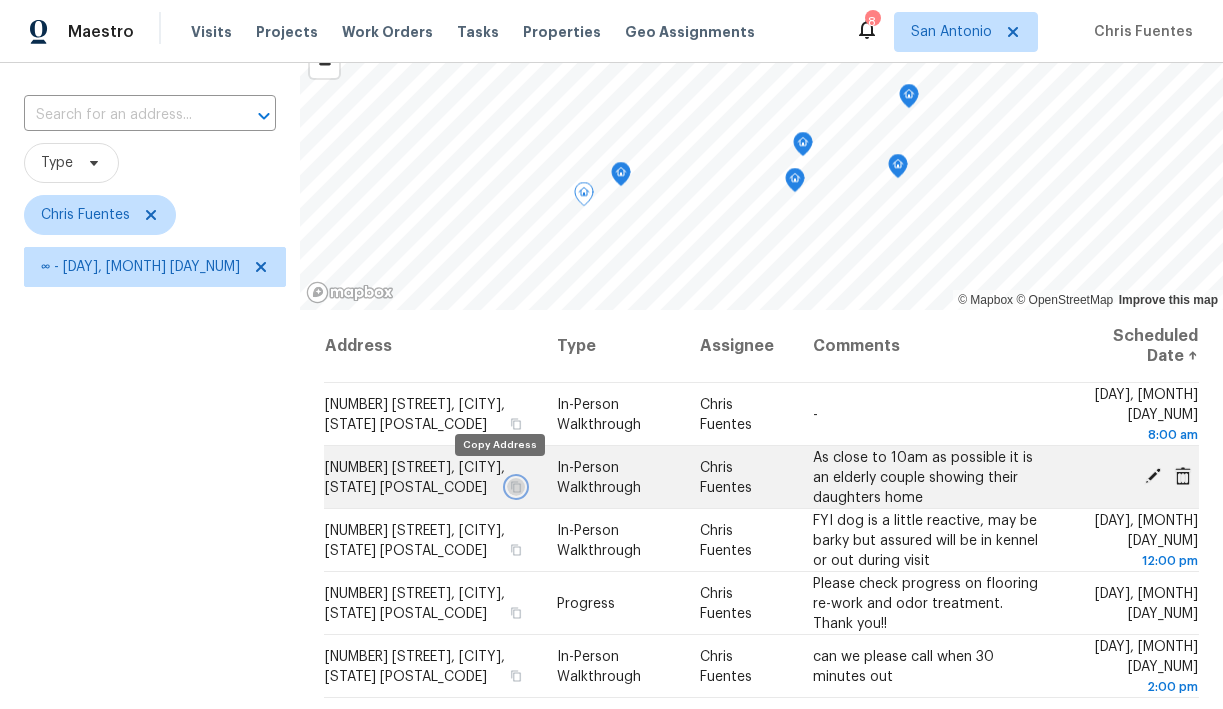 click 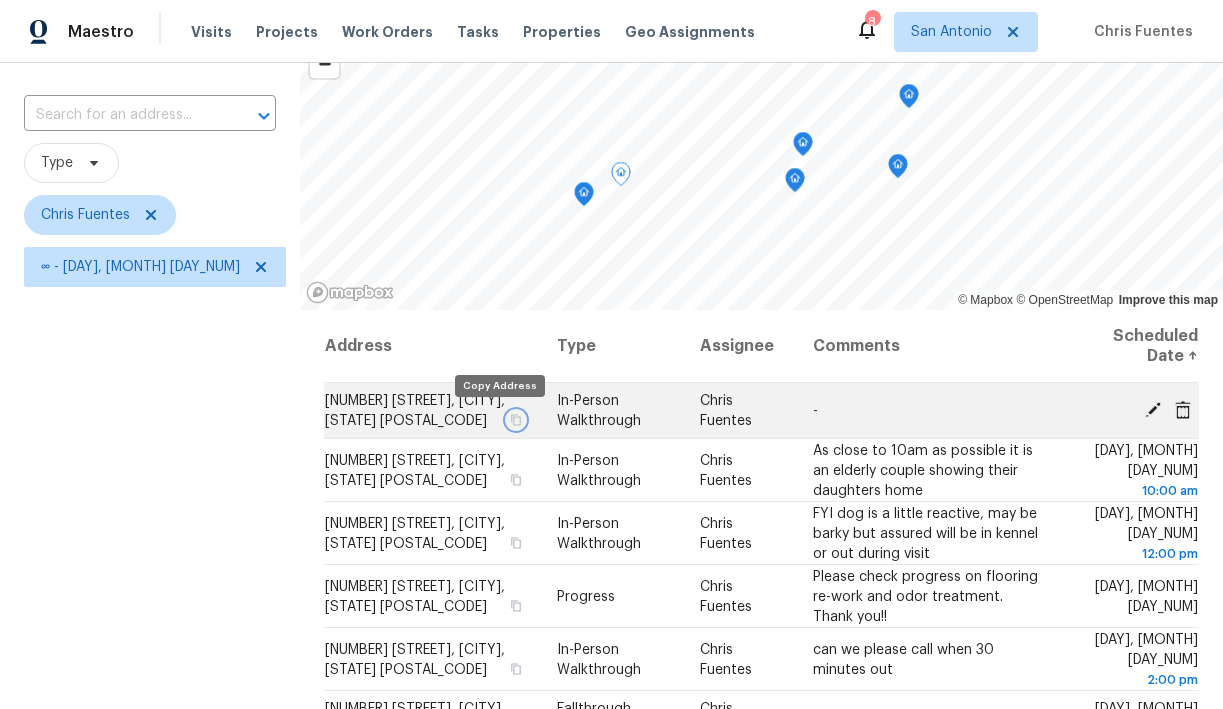 click 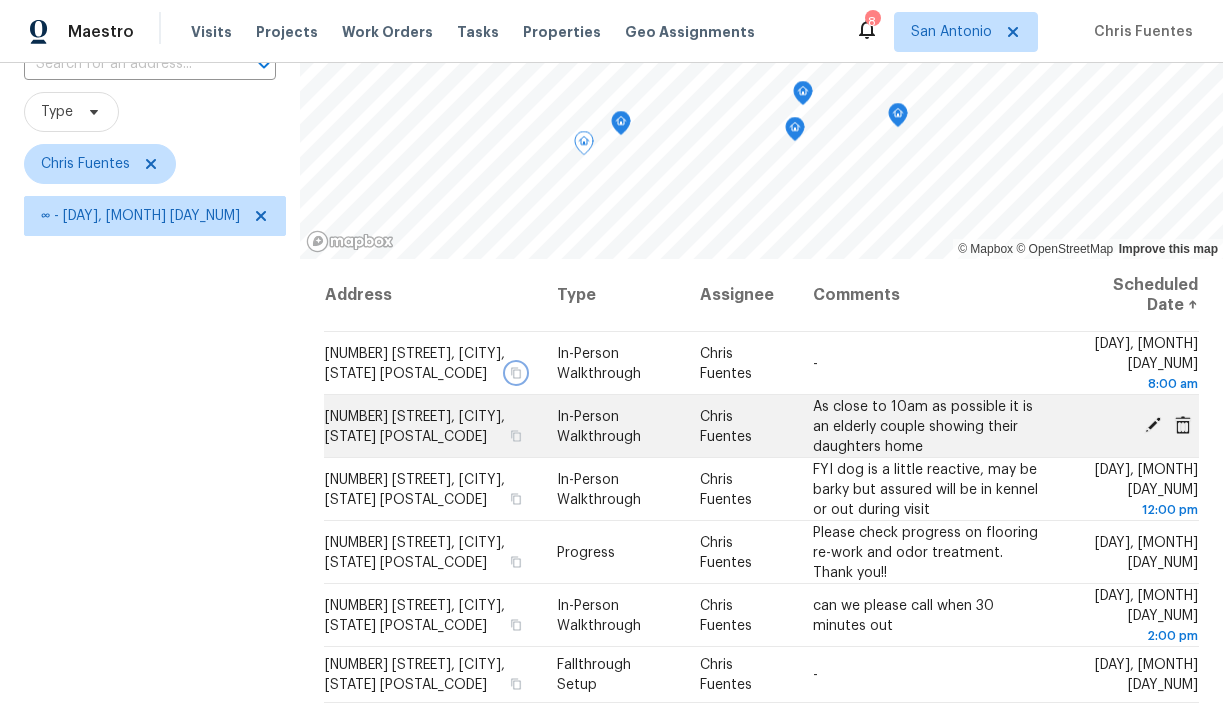 scroll, scrollTop: 172, scrollLeft: 0, axis: vertical 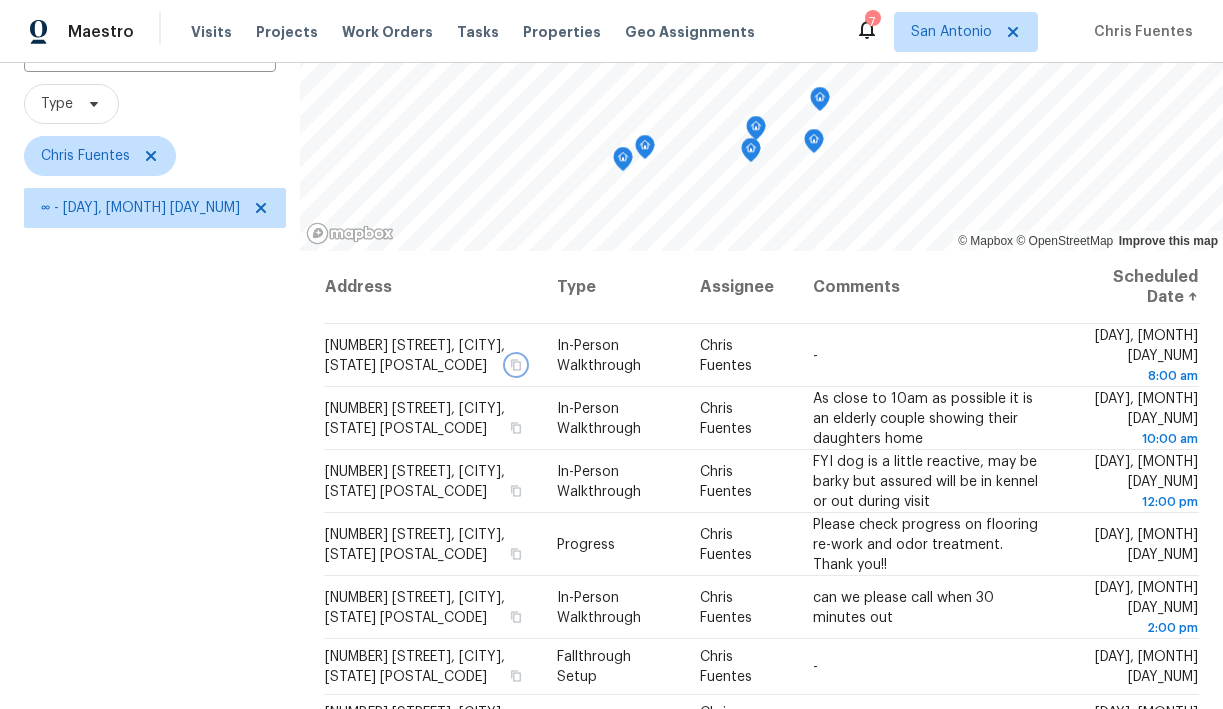 click 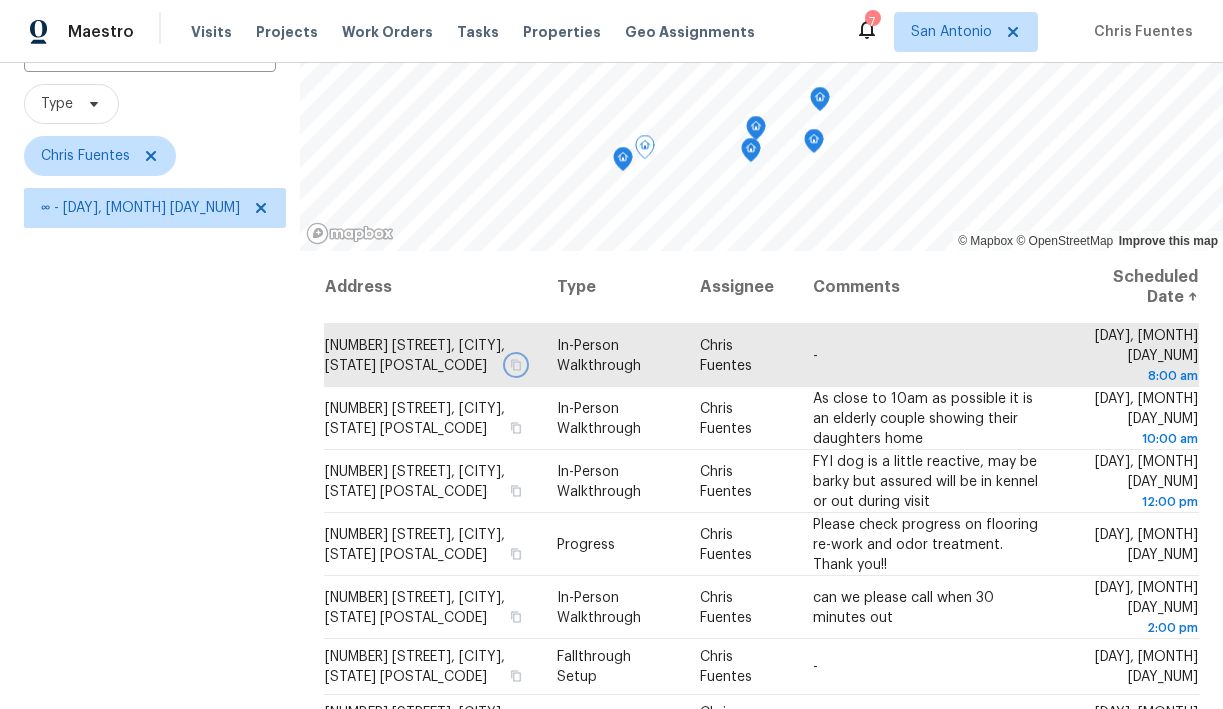 click 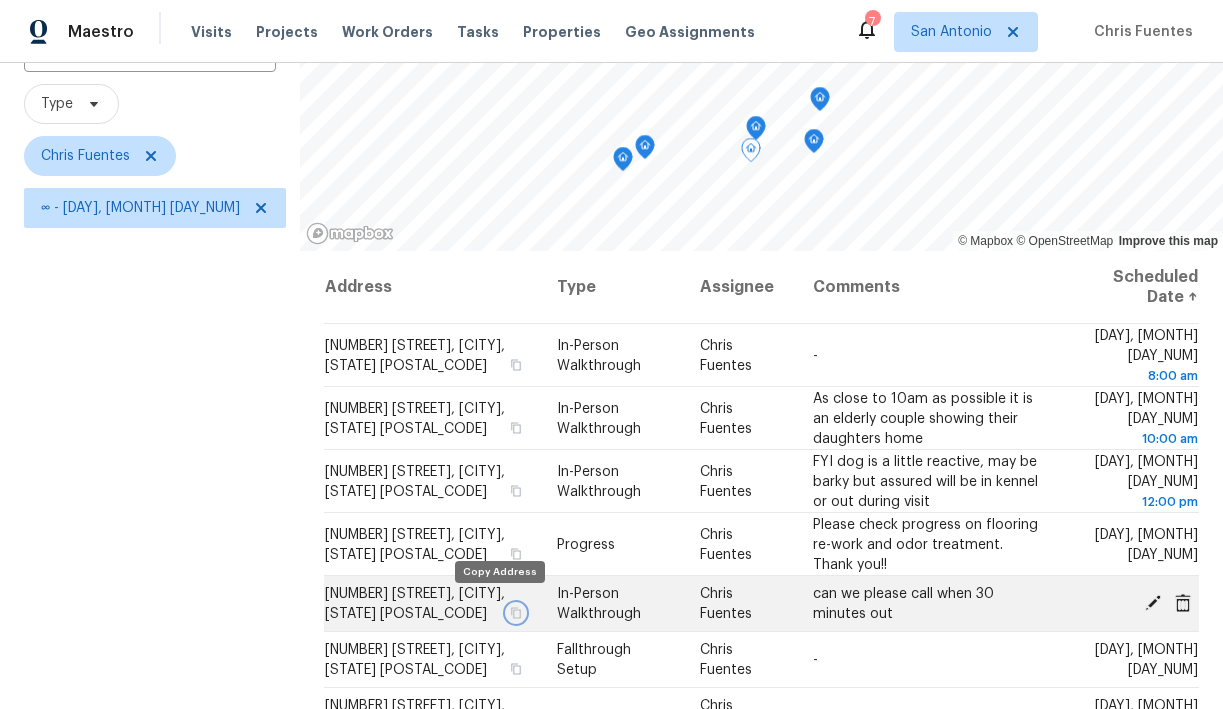 click 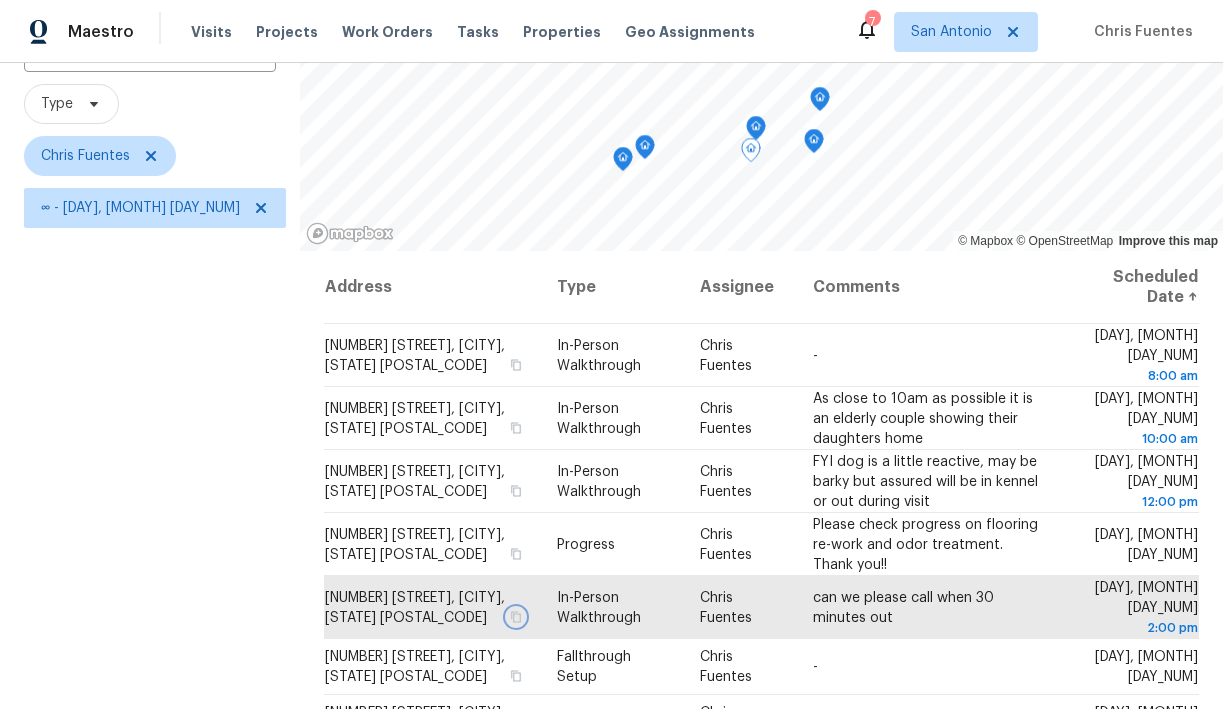 click 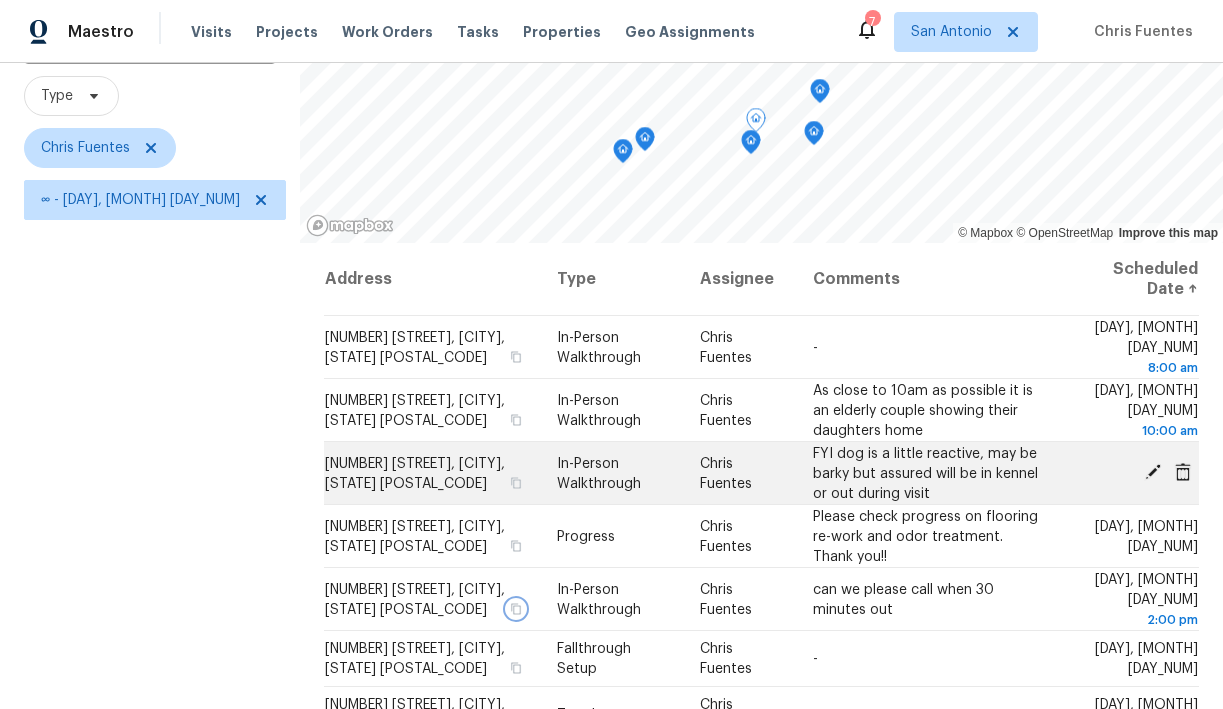 scroll, scrollTop: 176, scrollLeft: 0, axis: vertical 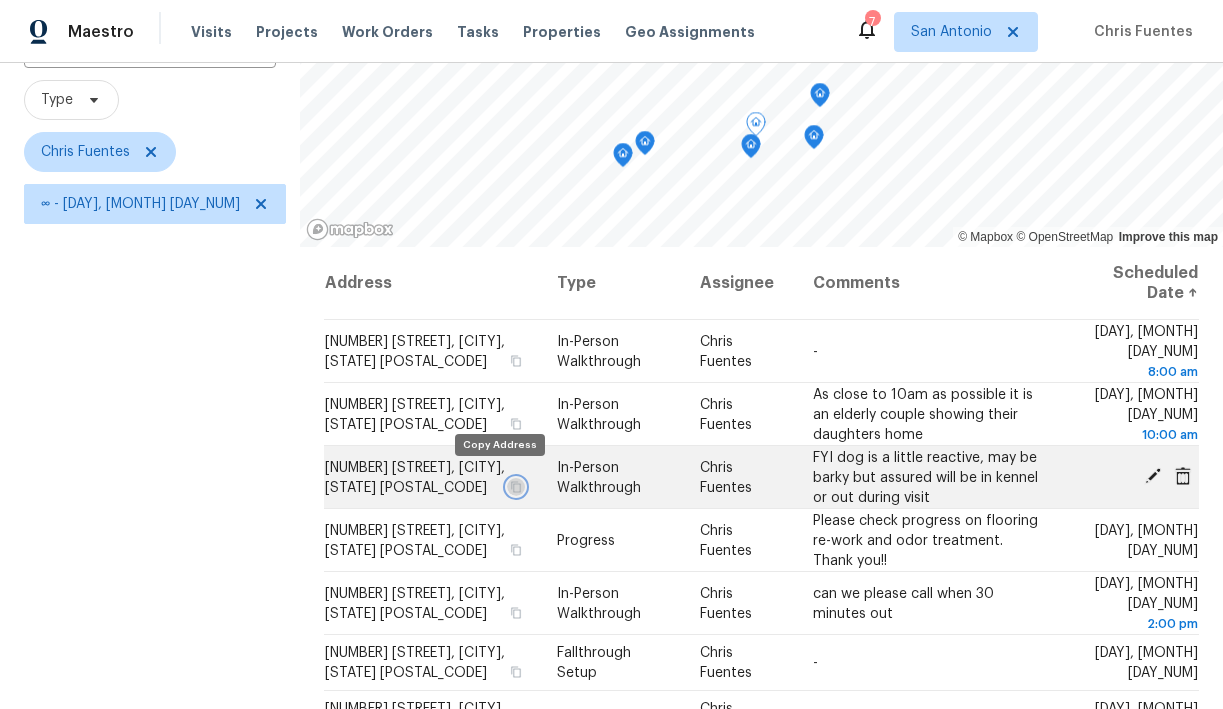 click 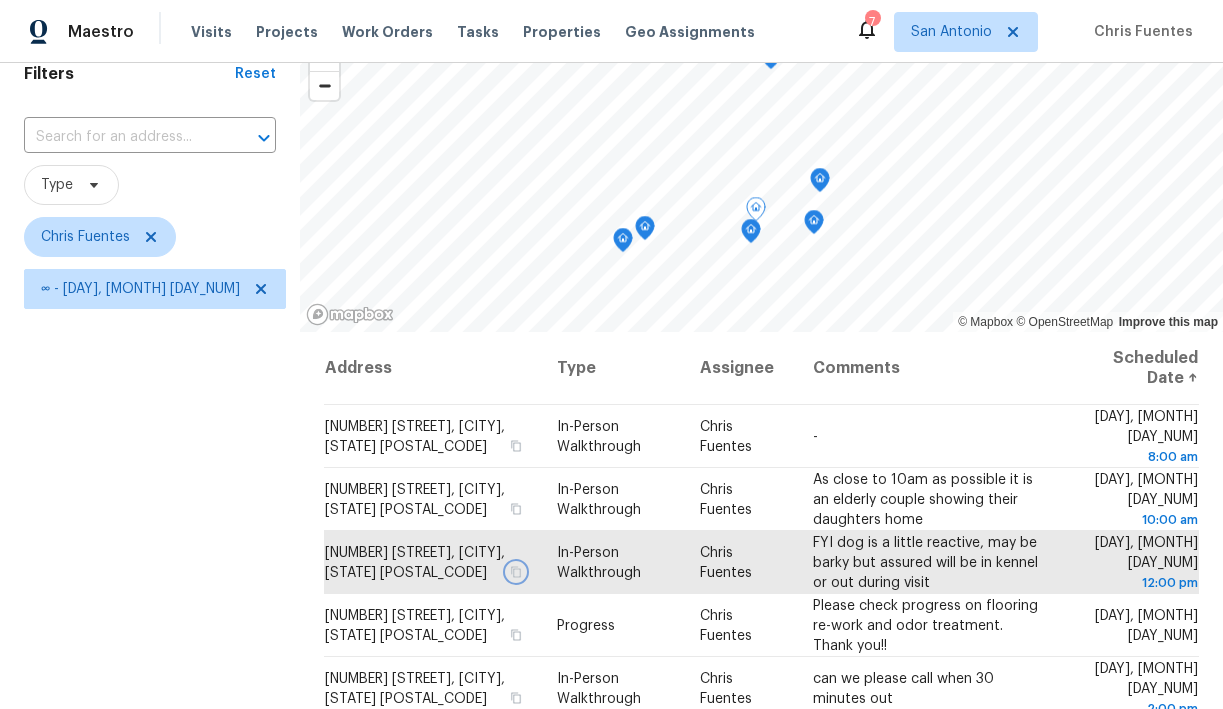 scroll, scrollTop: 89, scrollLeft: 0, axis: vertical 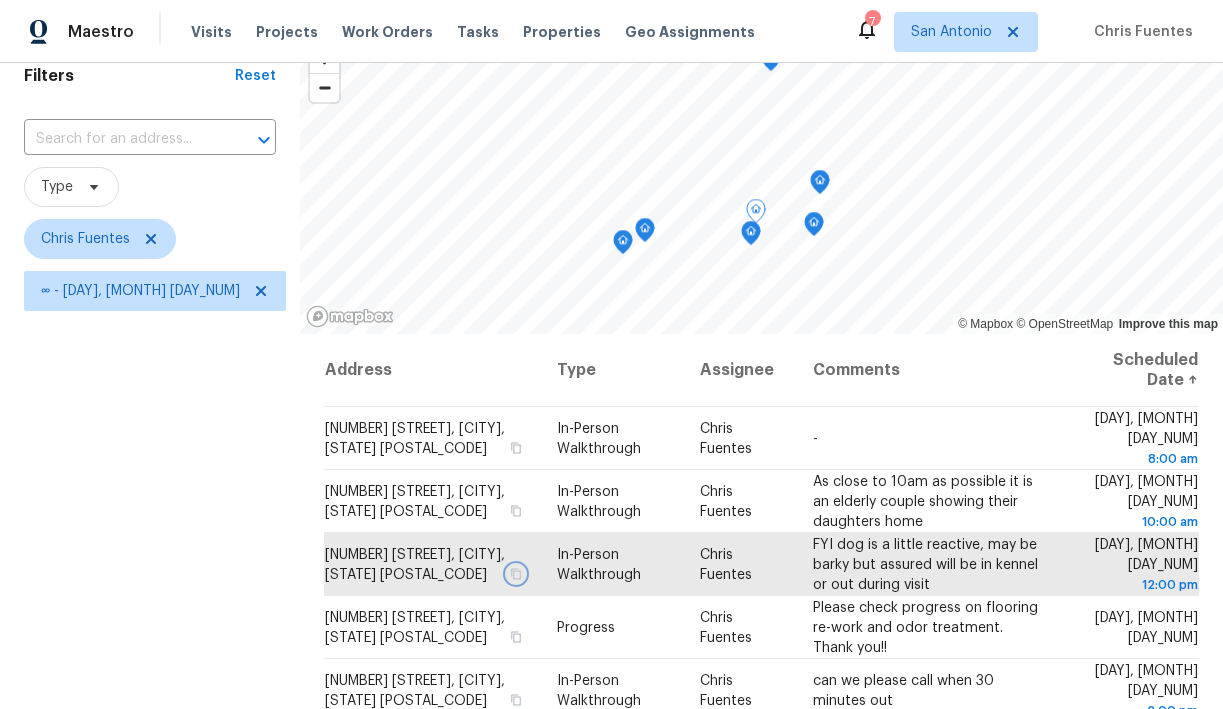 click 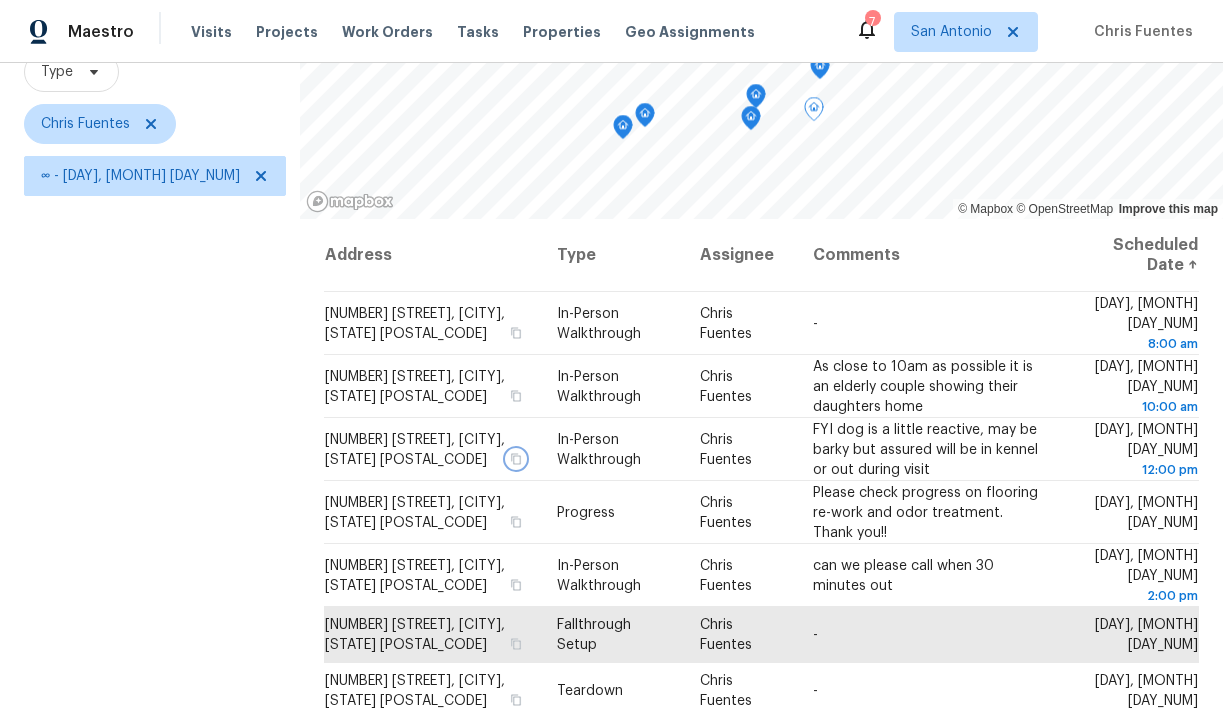 scroll, scrollTop: 202, scrollLeft: 0, axis: vertical 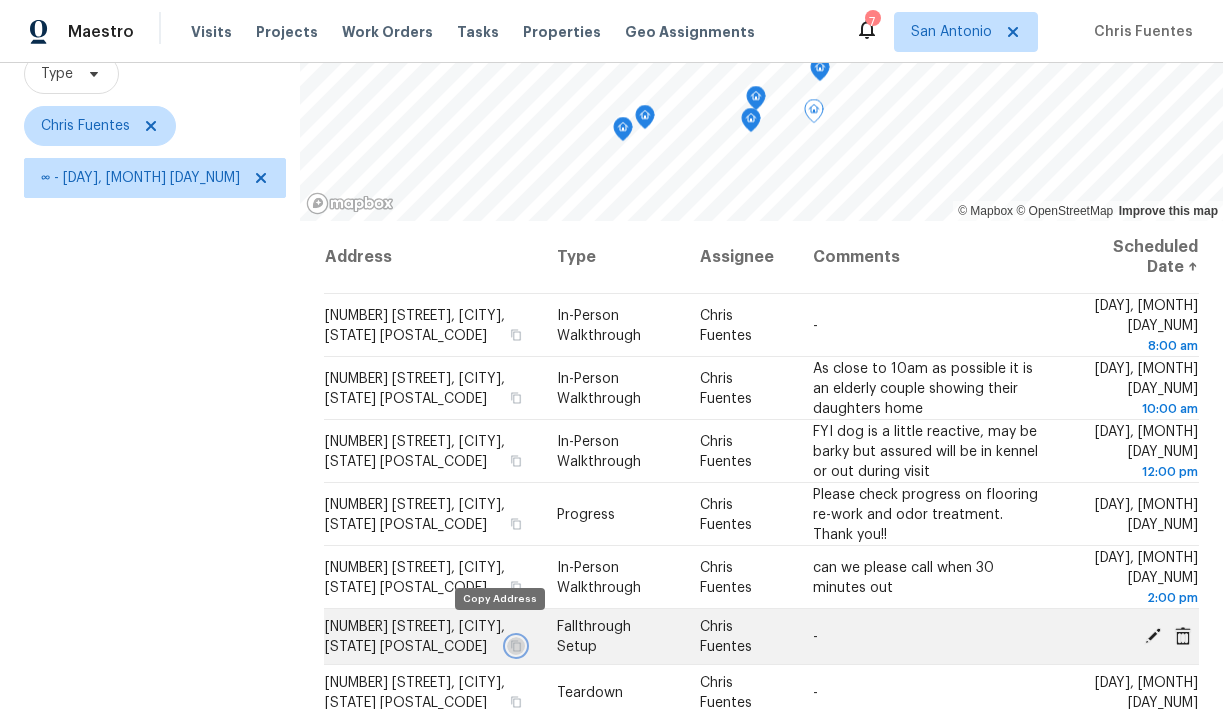 click 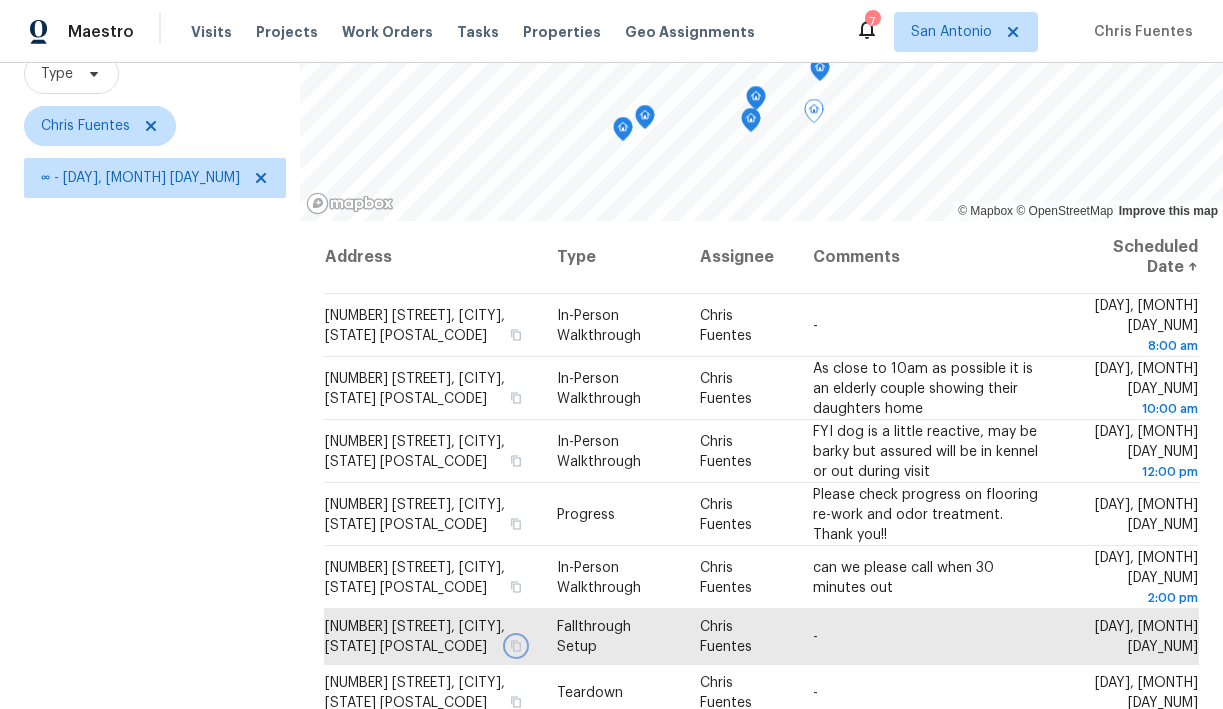 scroll, scrollTop: 72, scrollLeft: 0, axis: vertical 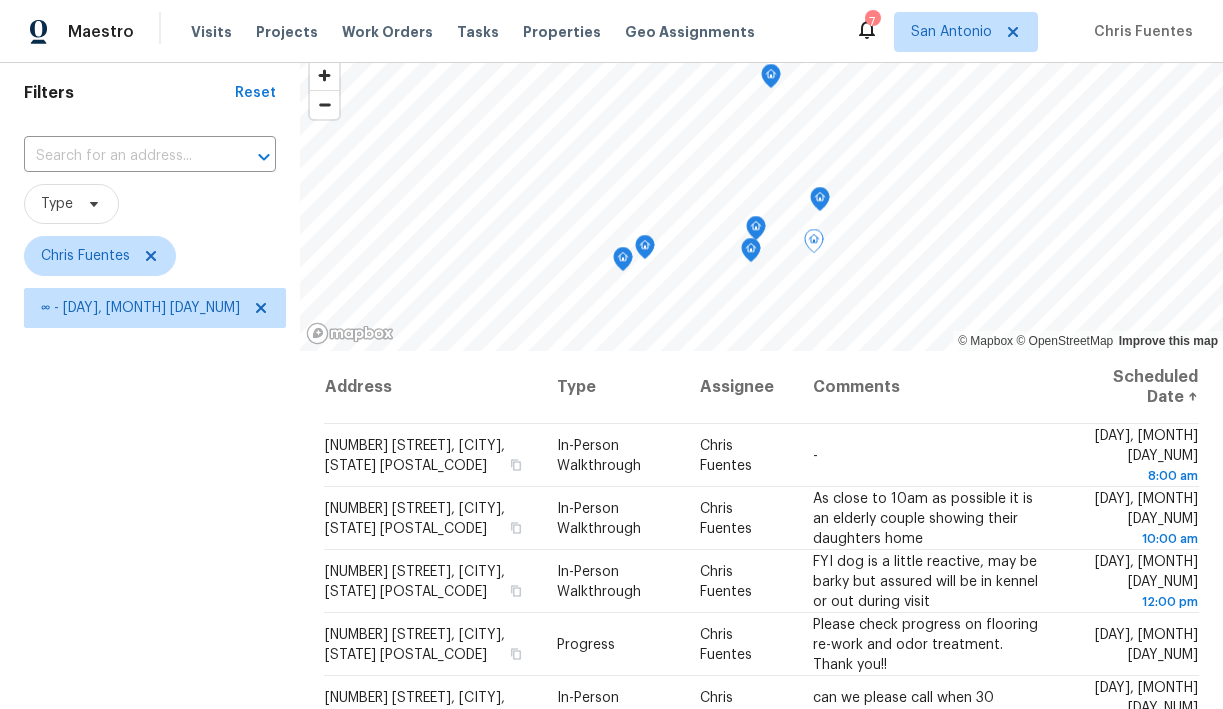 click 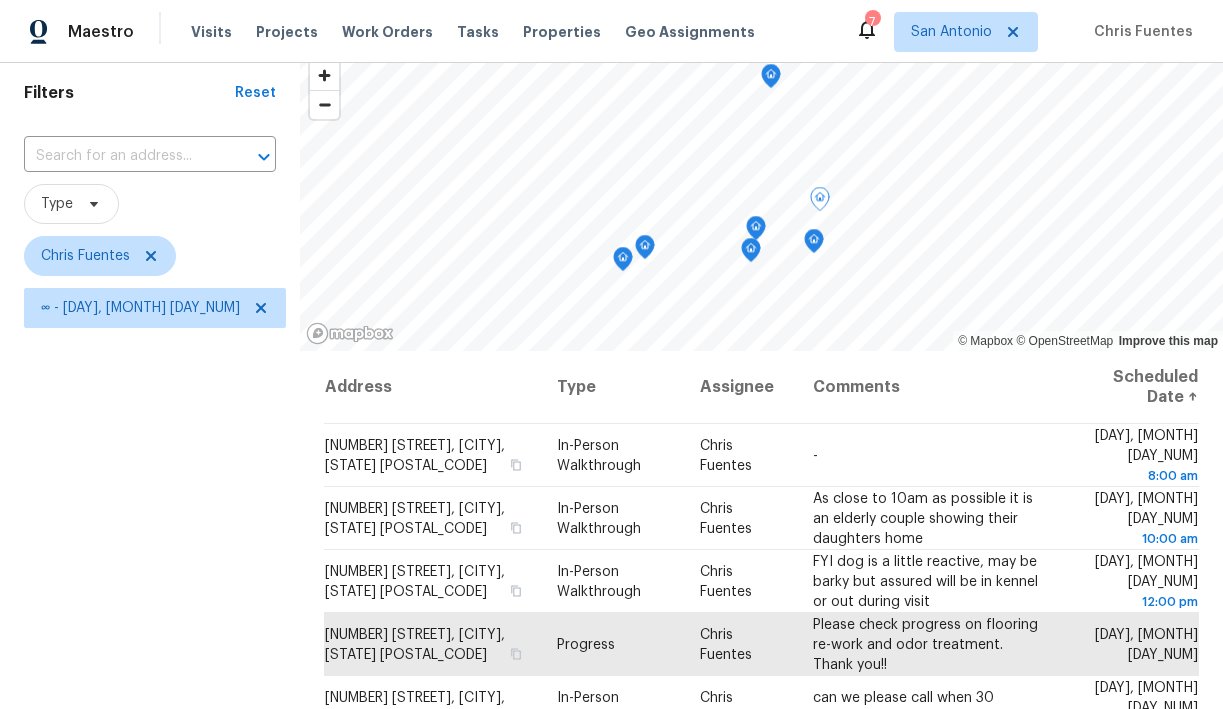 click 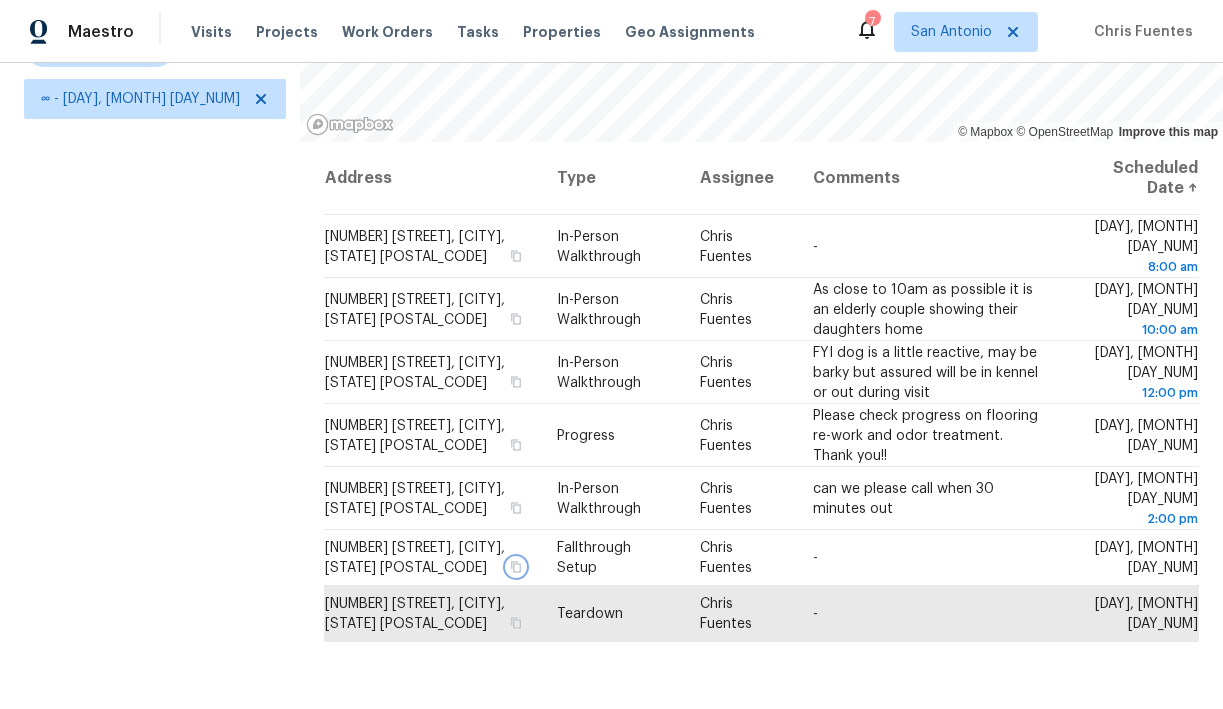 scroll, scrollTop: 278, scrollLeft: 0, axis: vertical 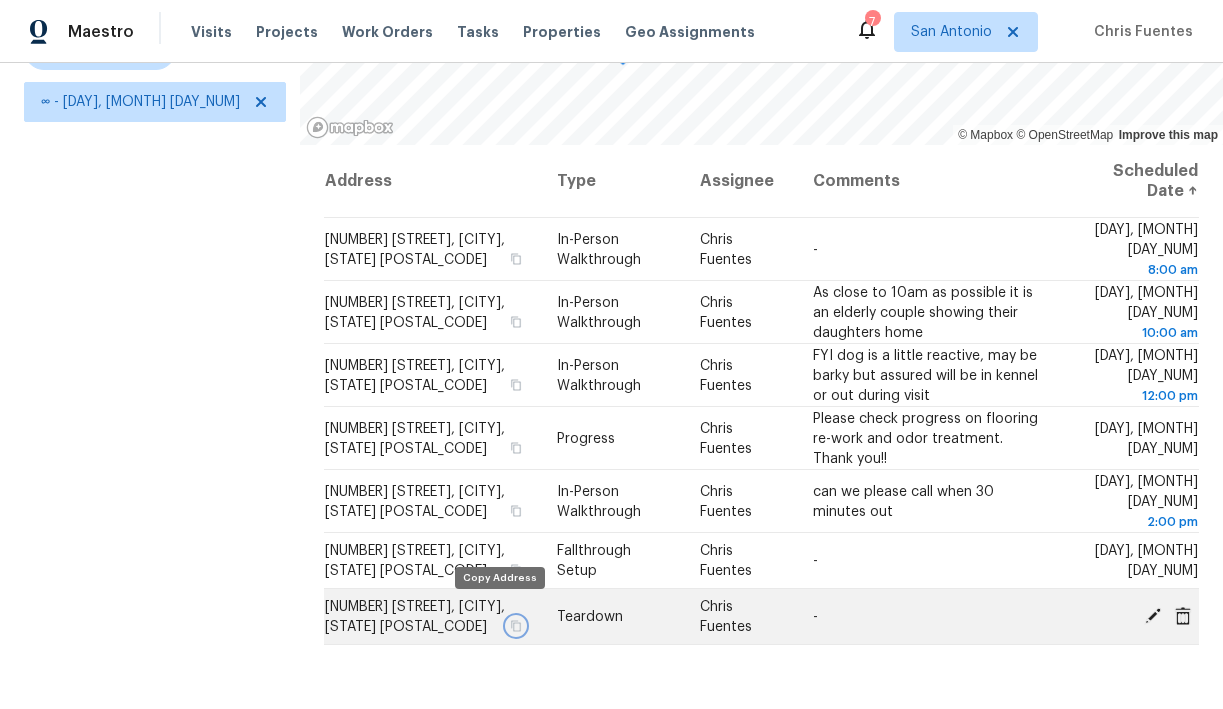 click 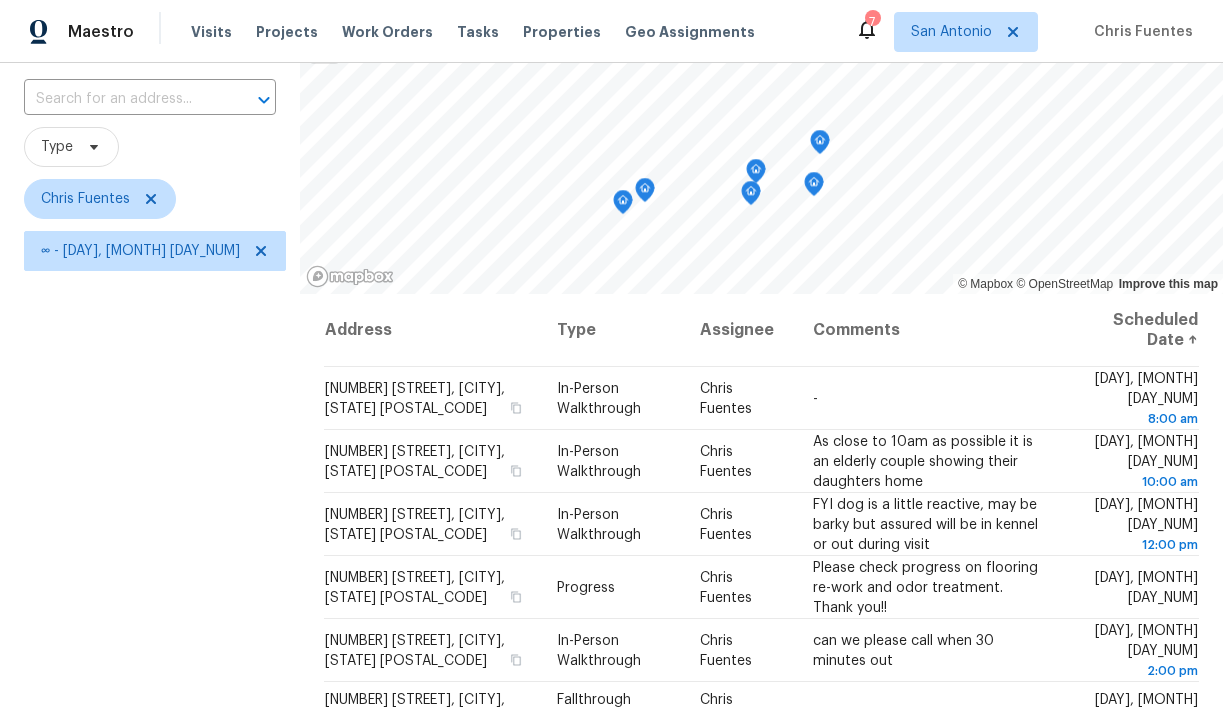 scroll, scrollTop: 0, scrollLeft: 0, axis: both 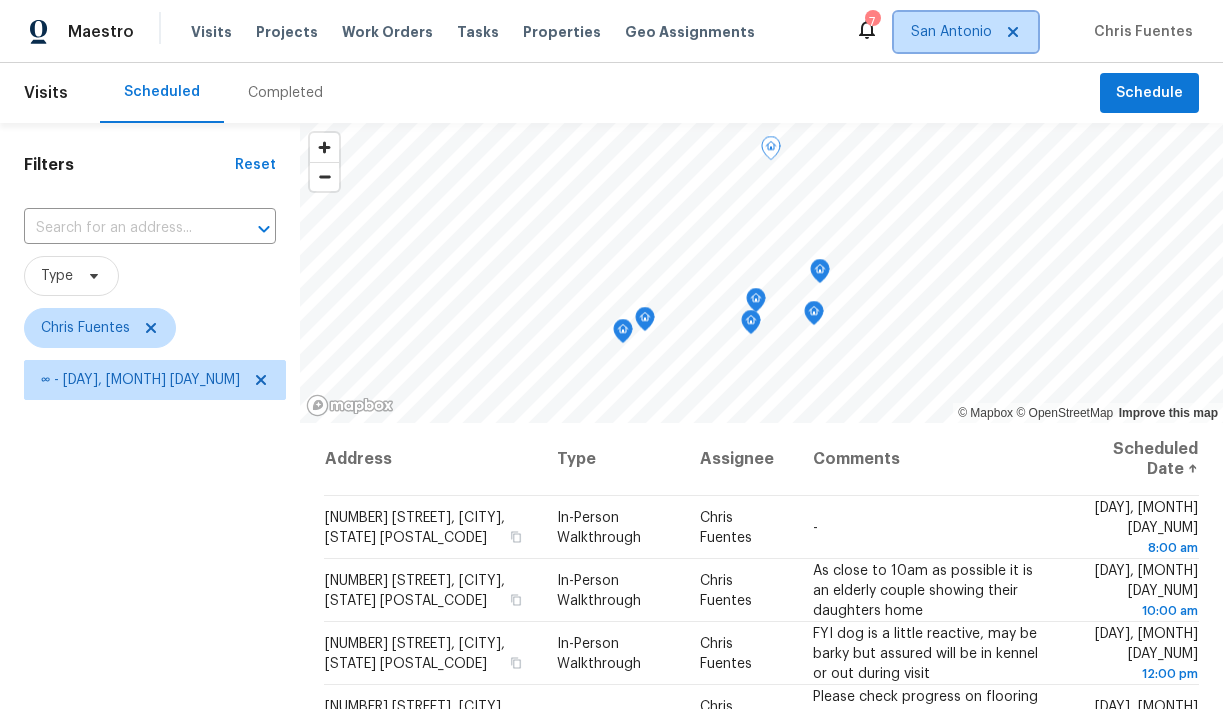 click on "San Antonio" at bounding box center (951, 32) 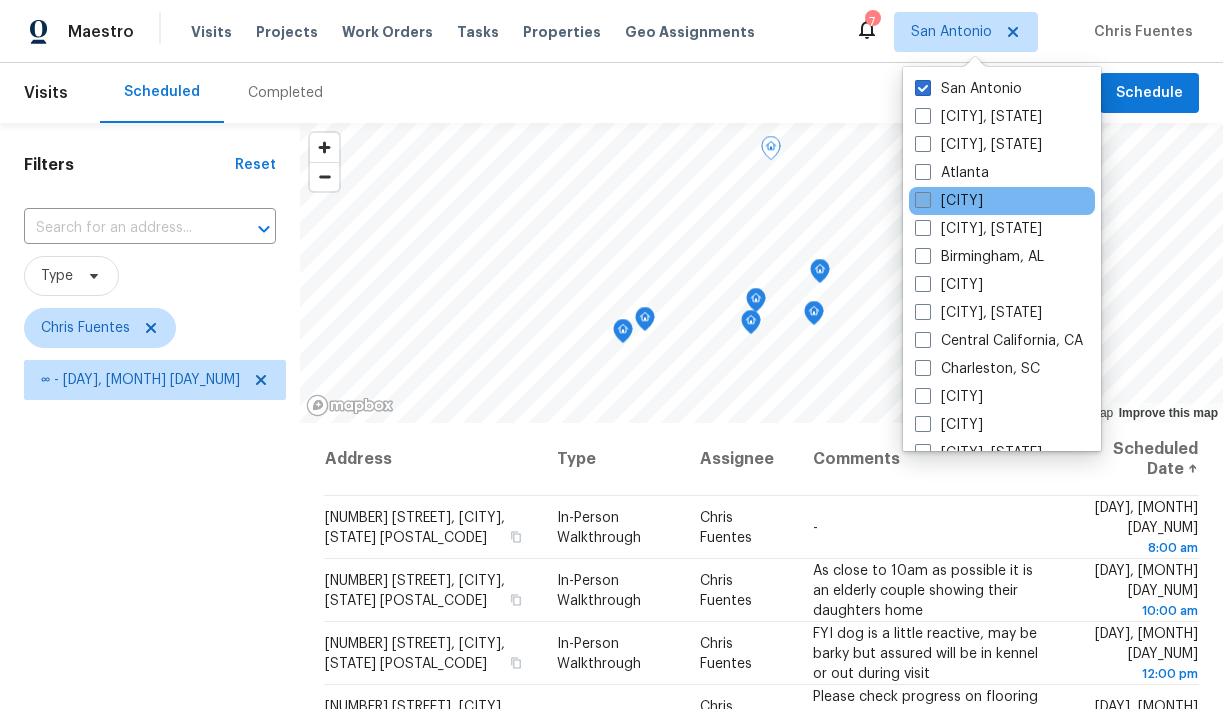 click at bounding box center (923, 200) 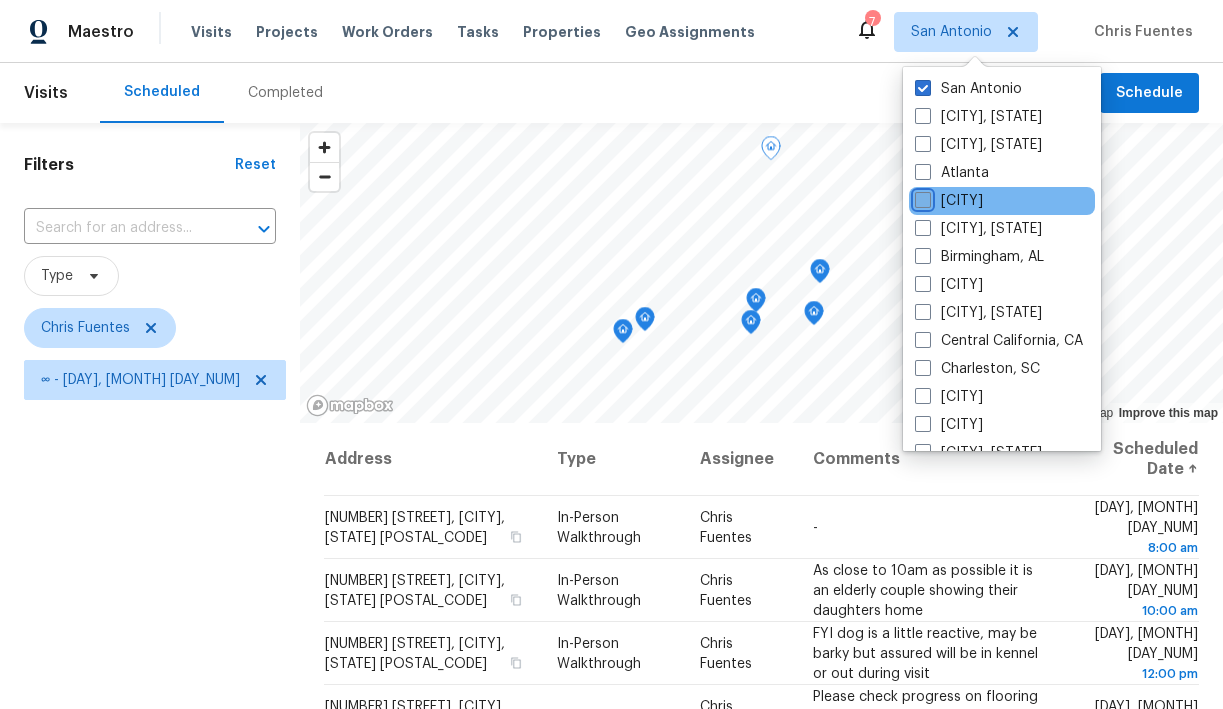 click on "Austin" at bounding box center (921, 197) 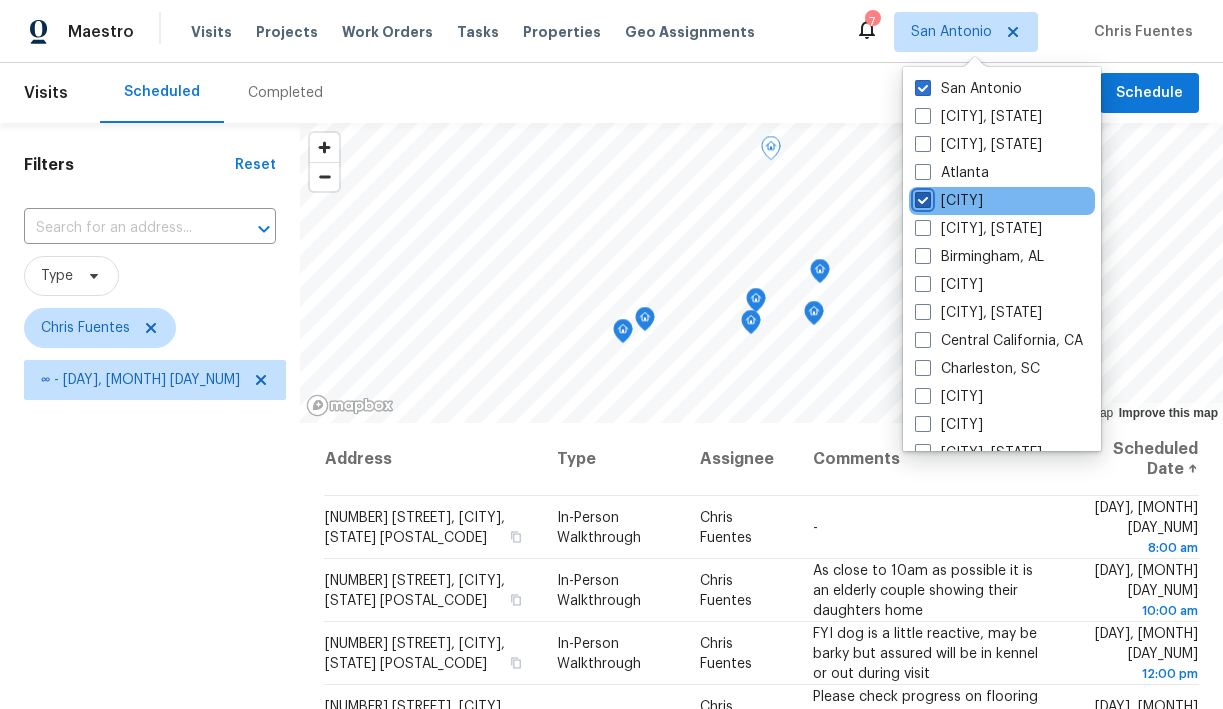 checkbox on "true" 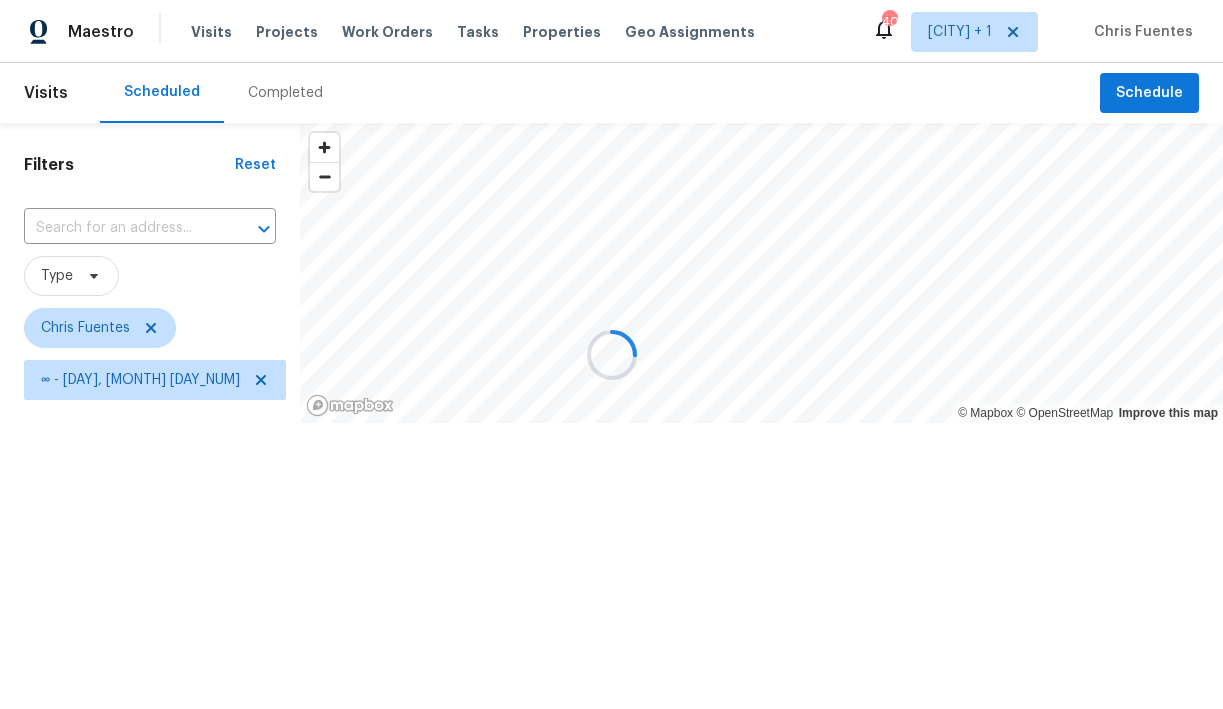 click at bounding box center [611, 354] 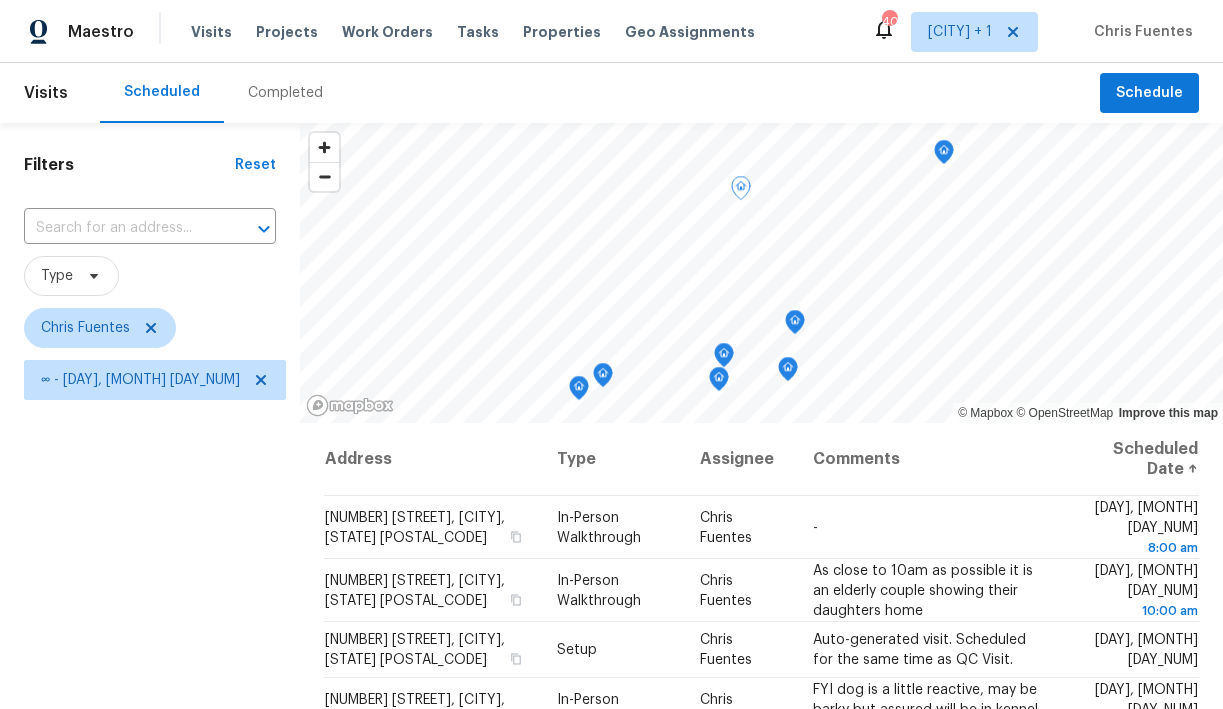 click 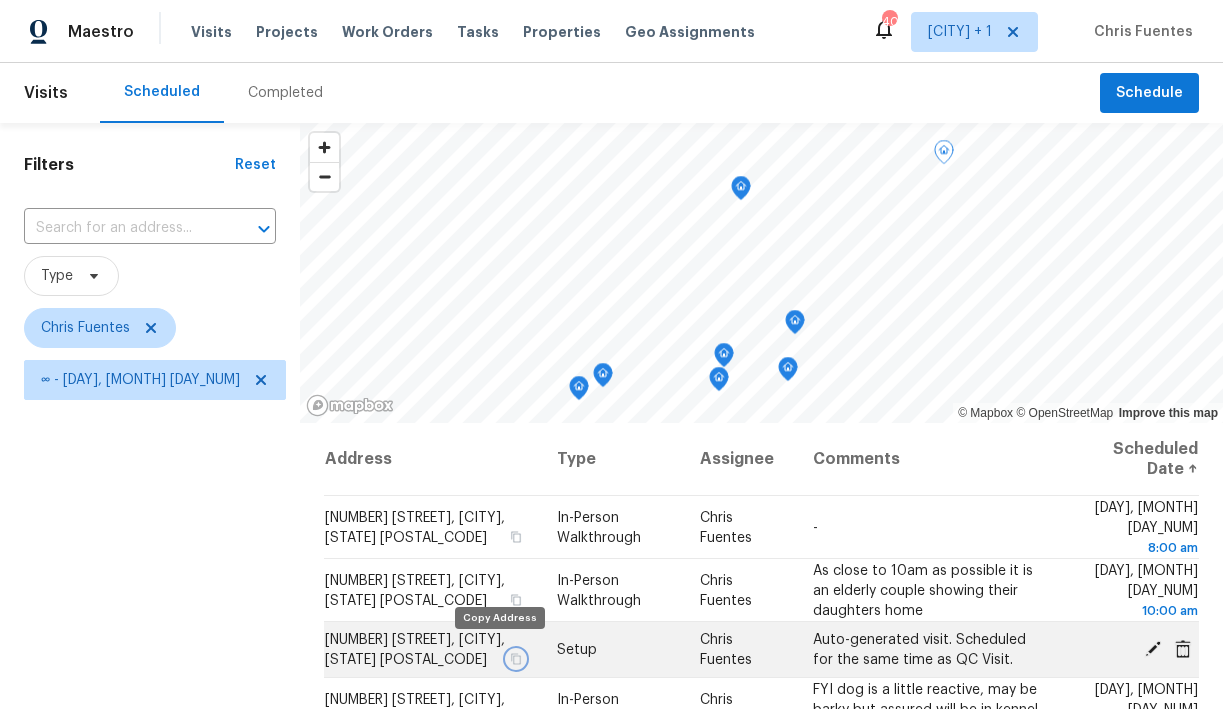 click 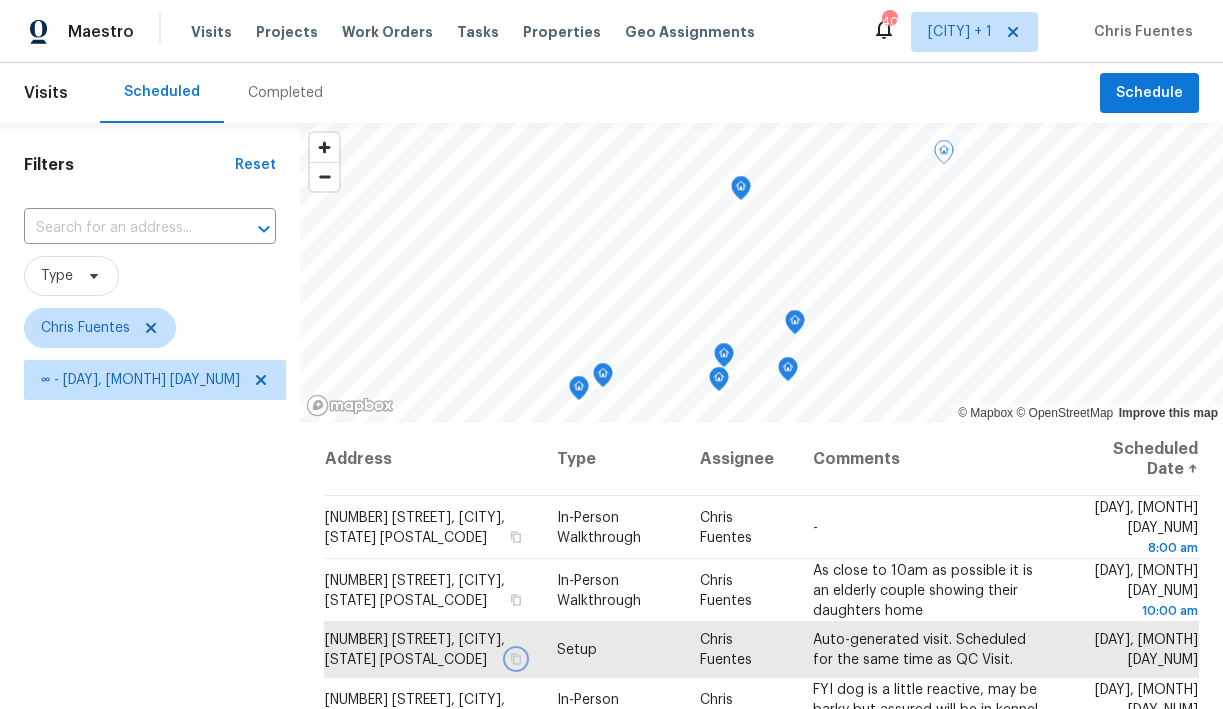 click 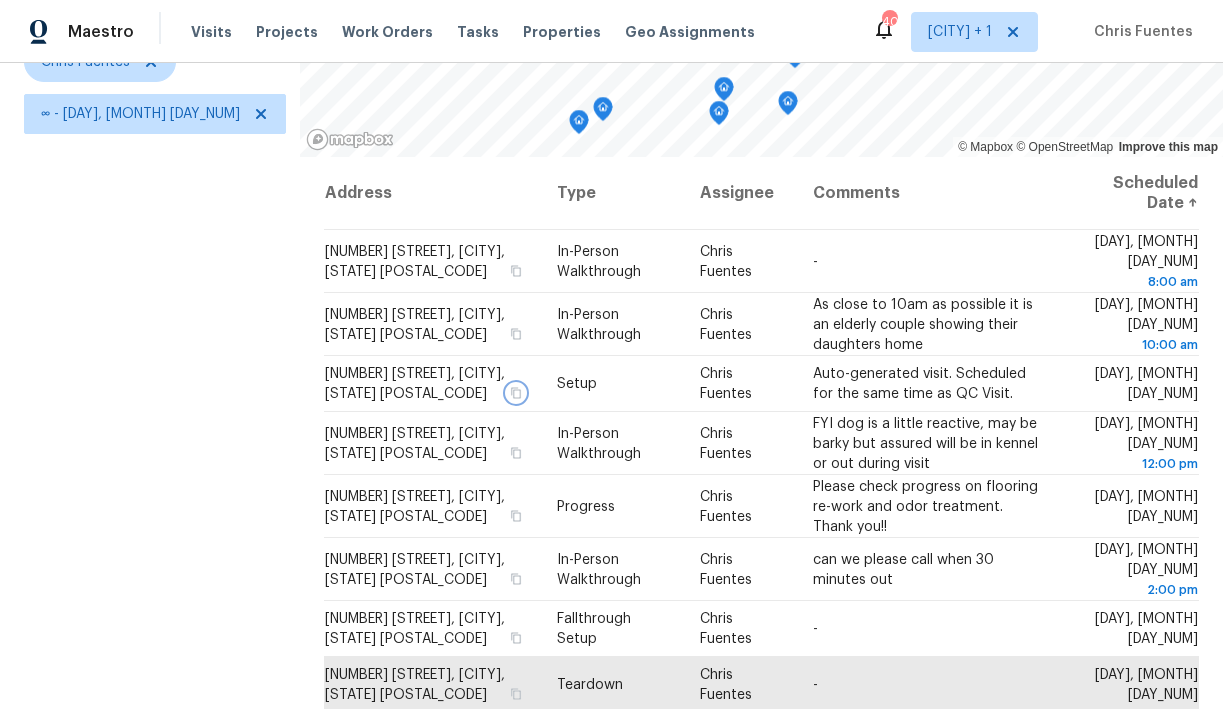 scroll, scrollTop: 281, scrollLeft: 0, axis: vertical 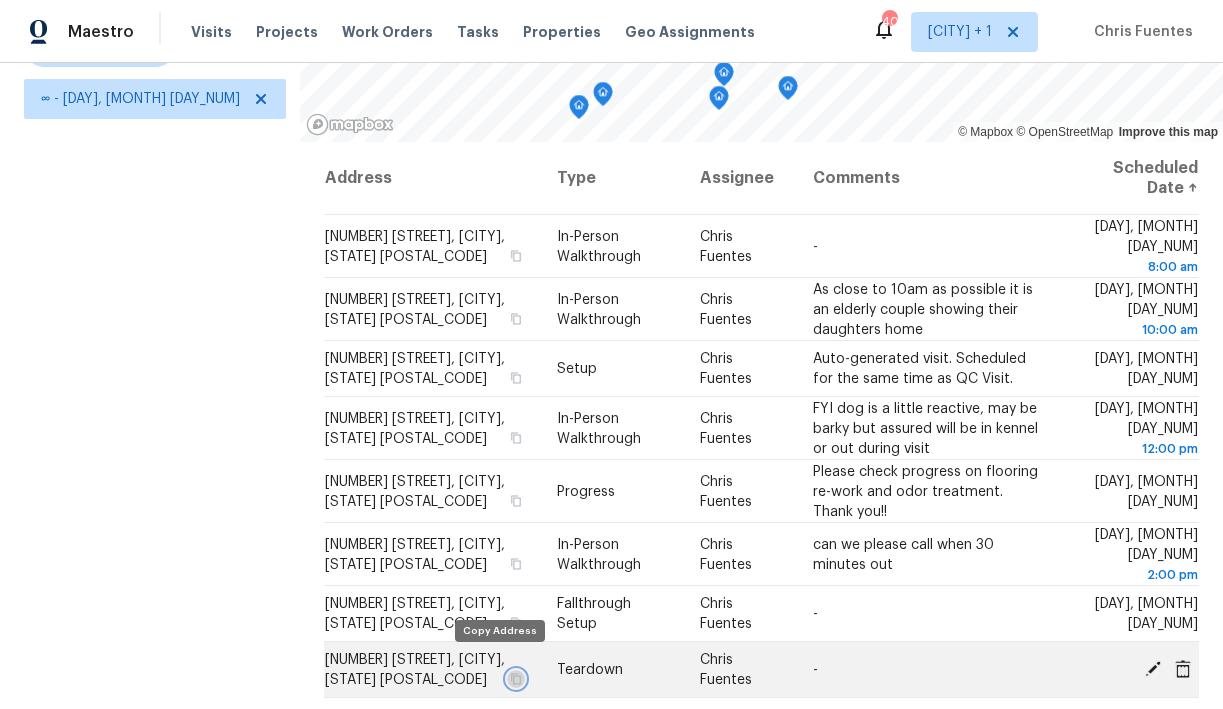 click 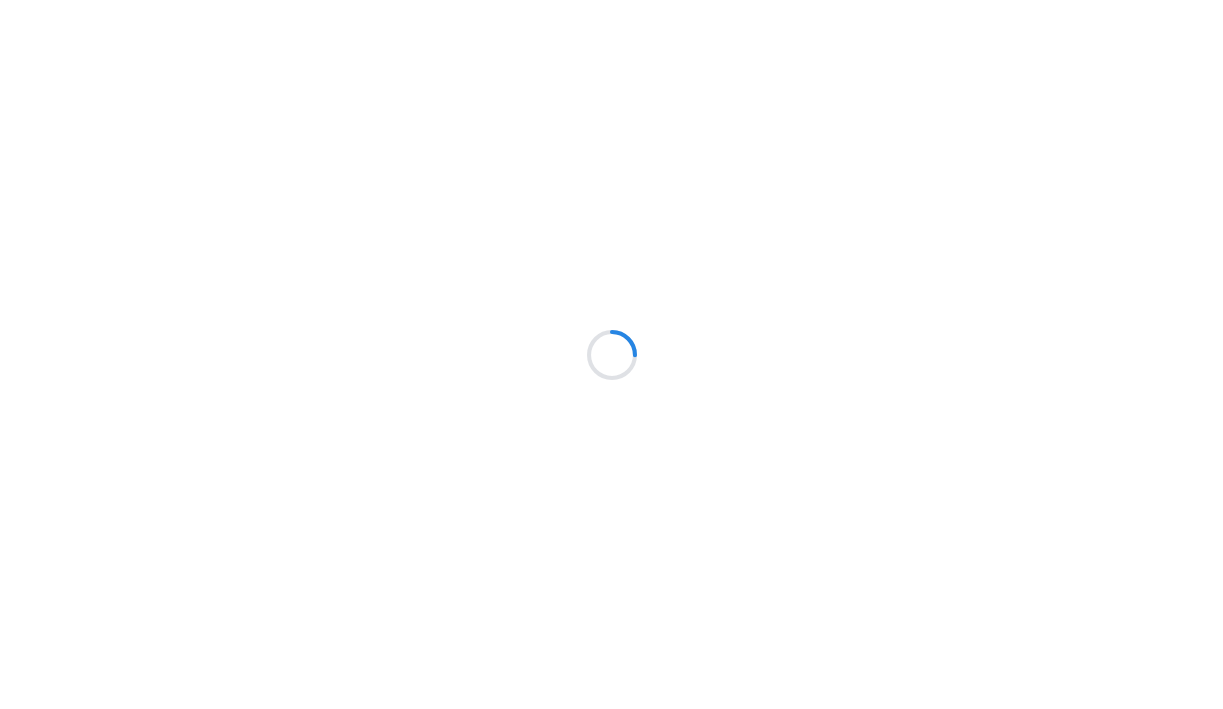 scroll, scrollTop: 0, scrollLeft: 0, axis: both 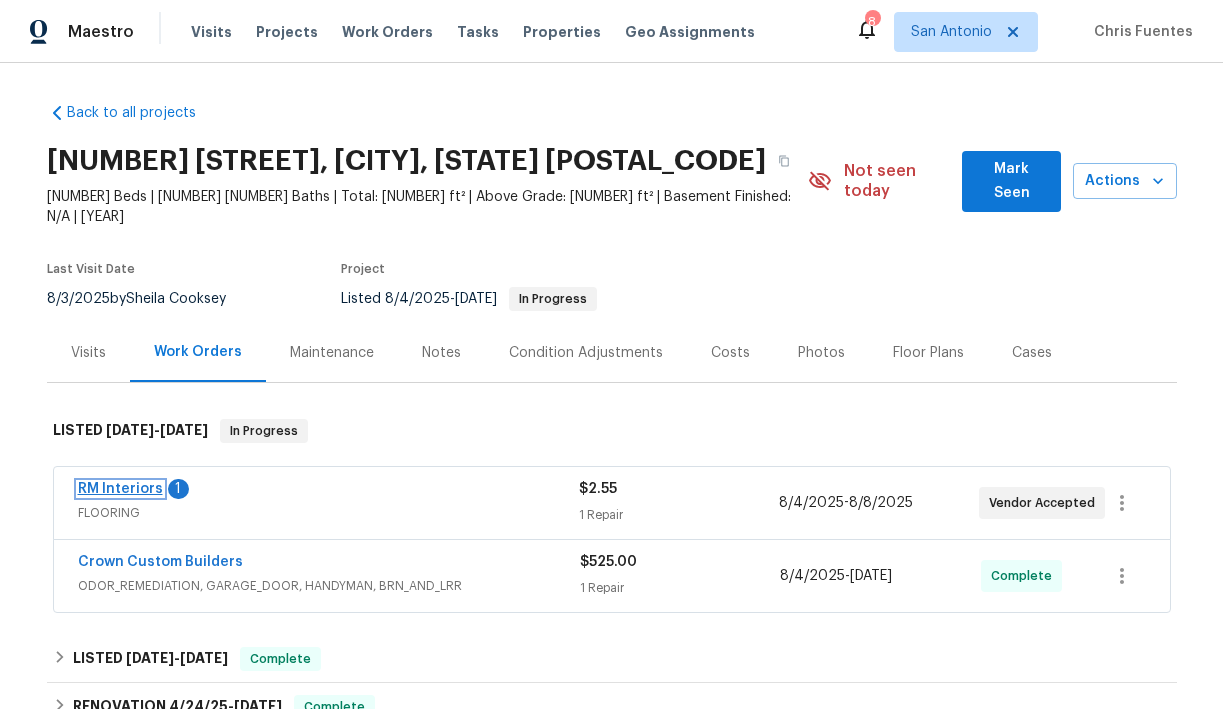 click on "RM Interiors" at bounding box center (120, 489) 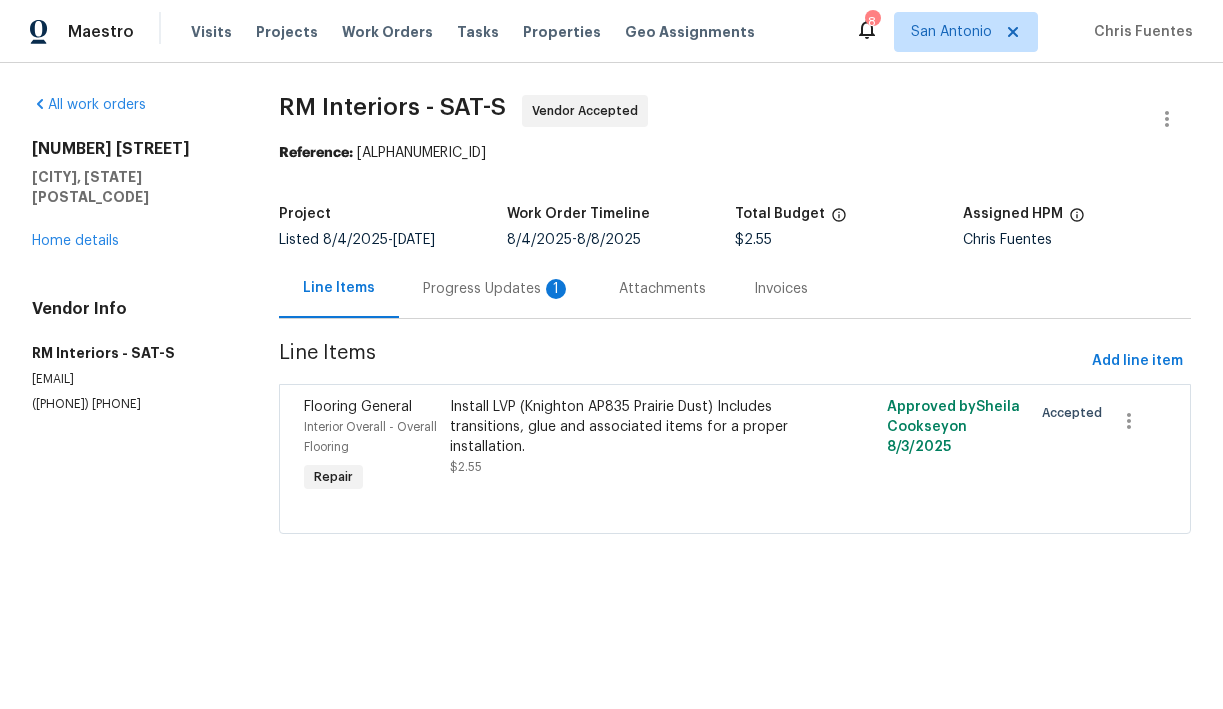 click on "Progress Updates 1" at bounding box center [497, 289] 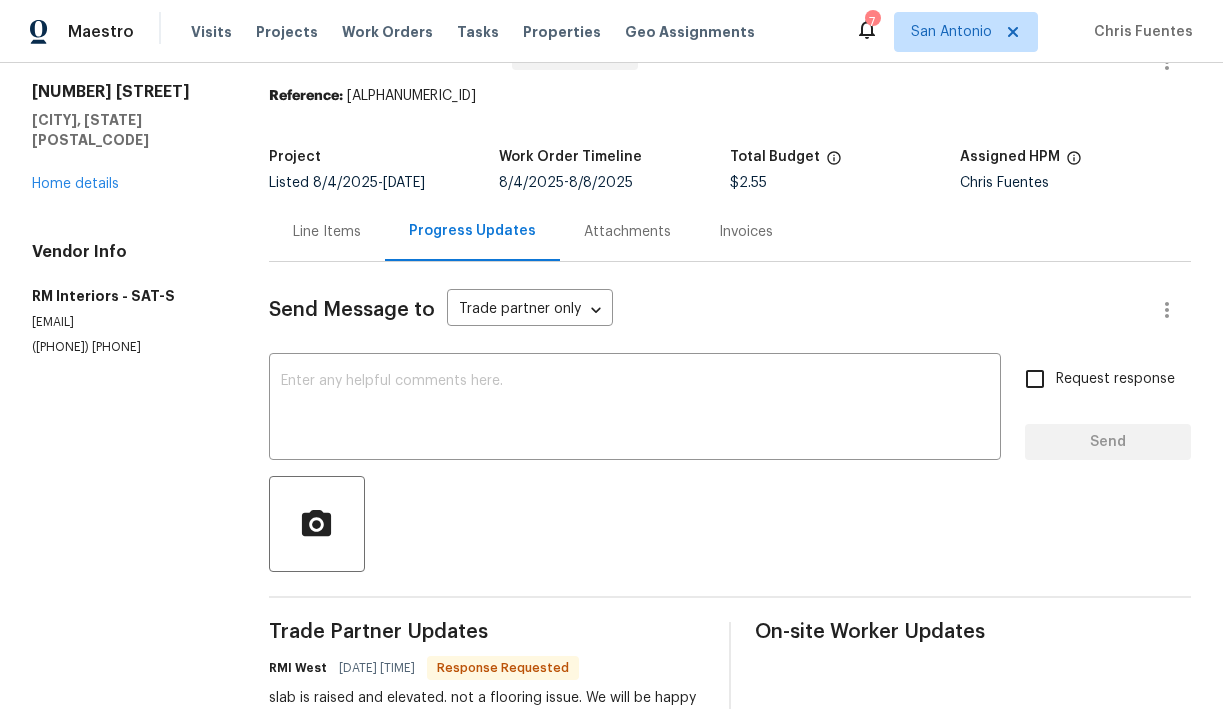 scroll, scrollTop: 52, scrollLeft: 0, axis: vertical 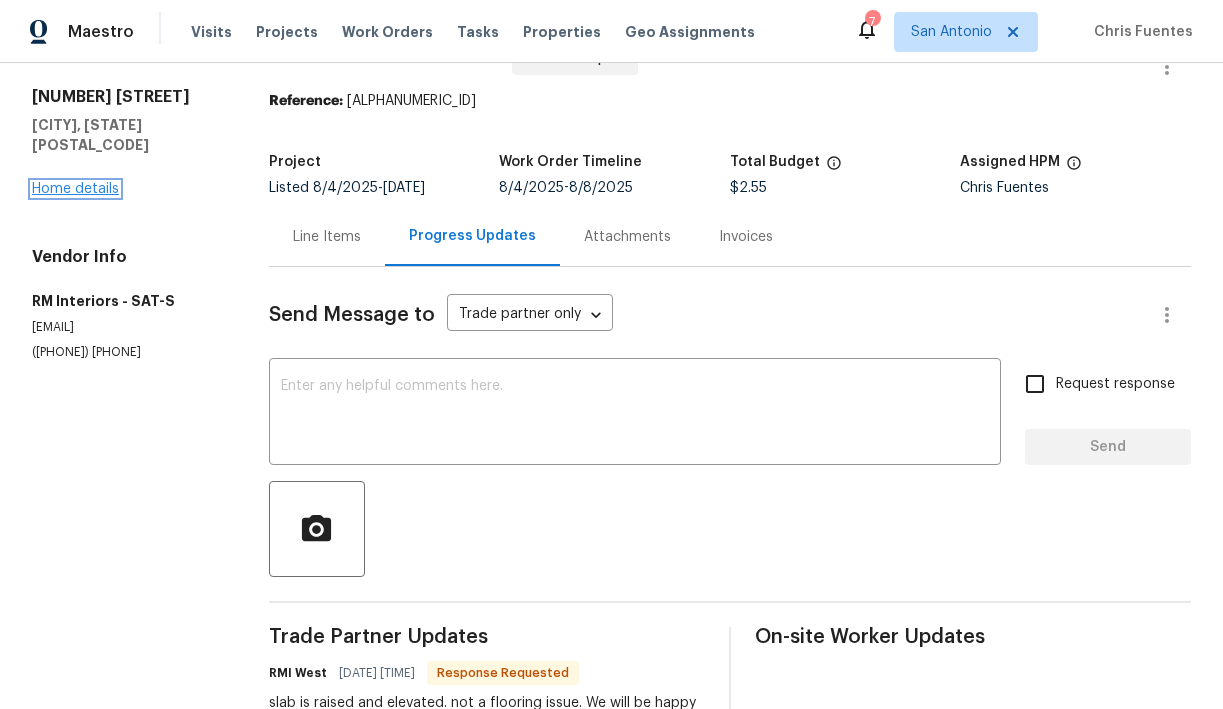 click on "Home details" at bounding box center [75, 189] 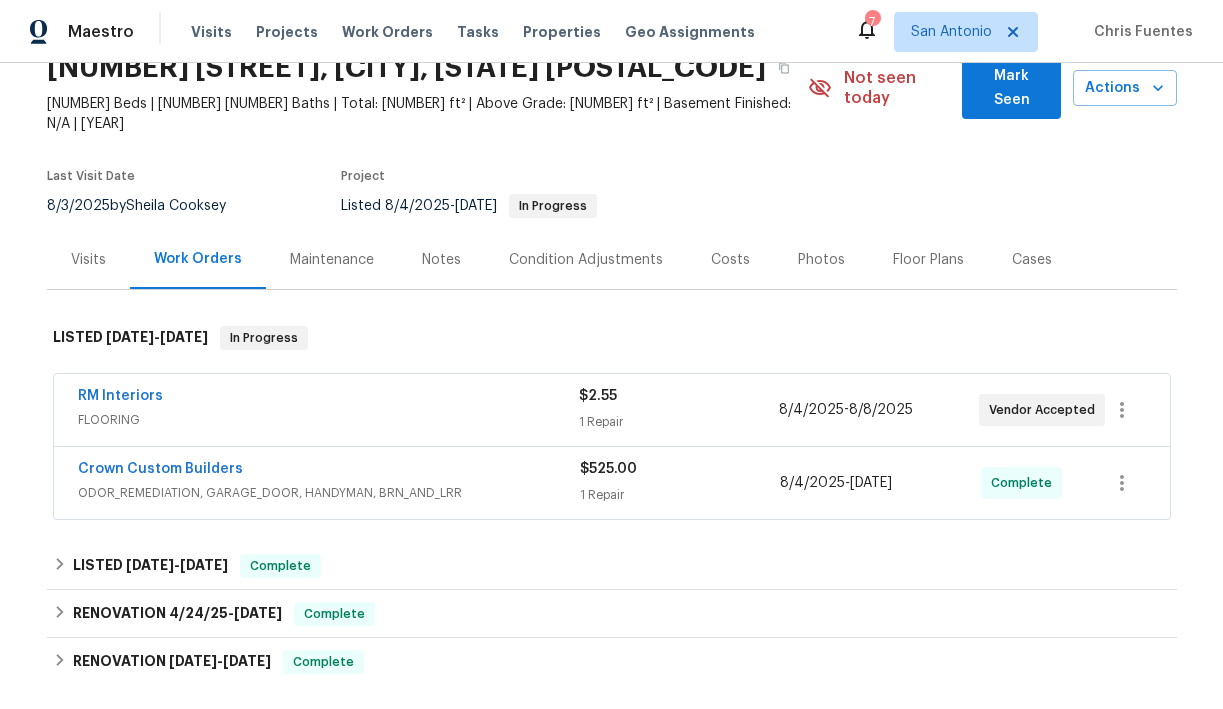 scroll, scrollTop: 94, scrollLeft: 0, axis: vertical 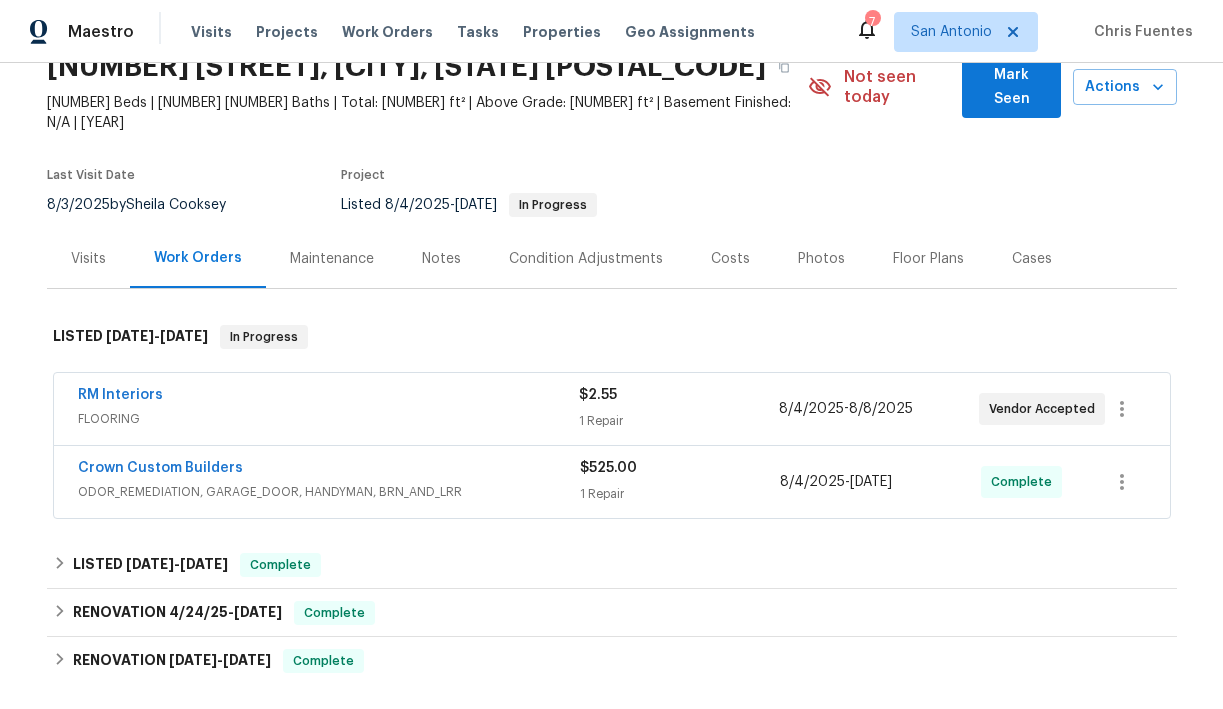click on "Notes" at bounding box center [441, 259] 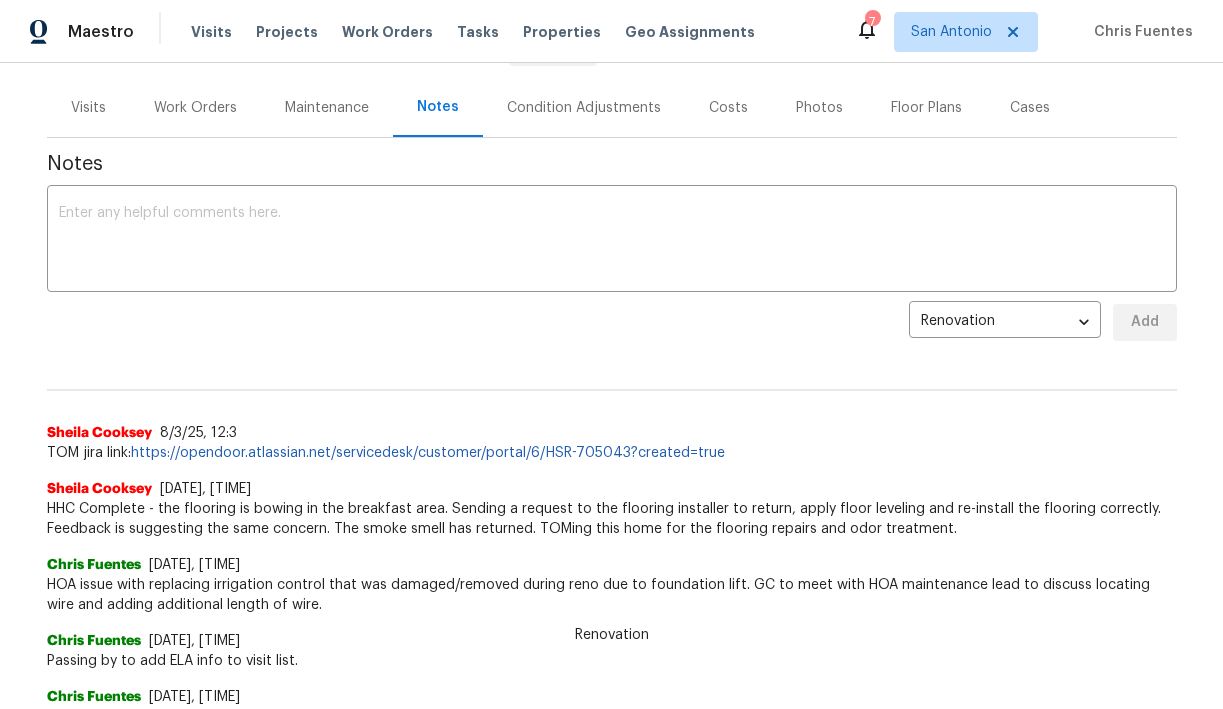 scroll, scrollTop: 248, scrollLeft: 0, axis: vertical 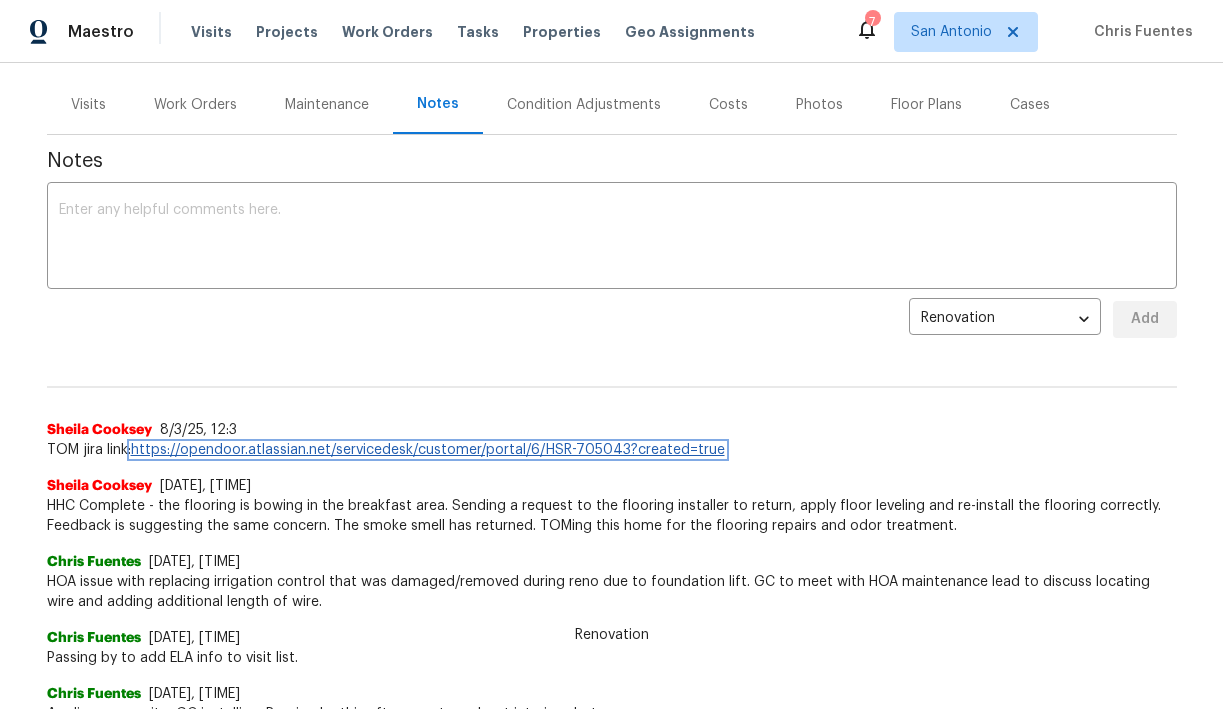 click on "https://opendoor.atlassian.net/servicedesk/customer/portal/6/HSR-705043?created=true" at bounding box center [428, 450] 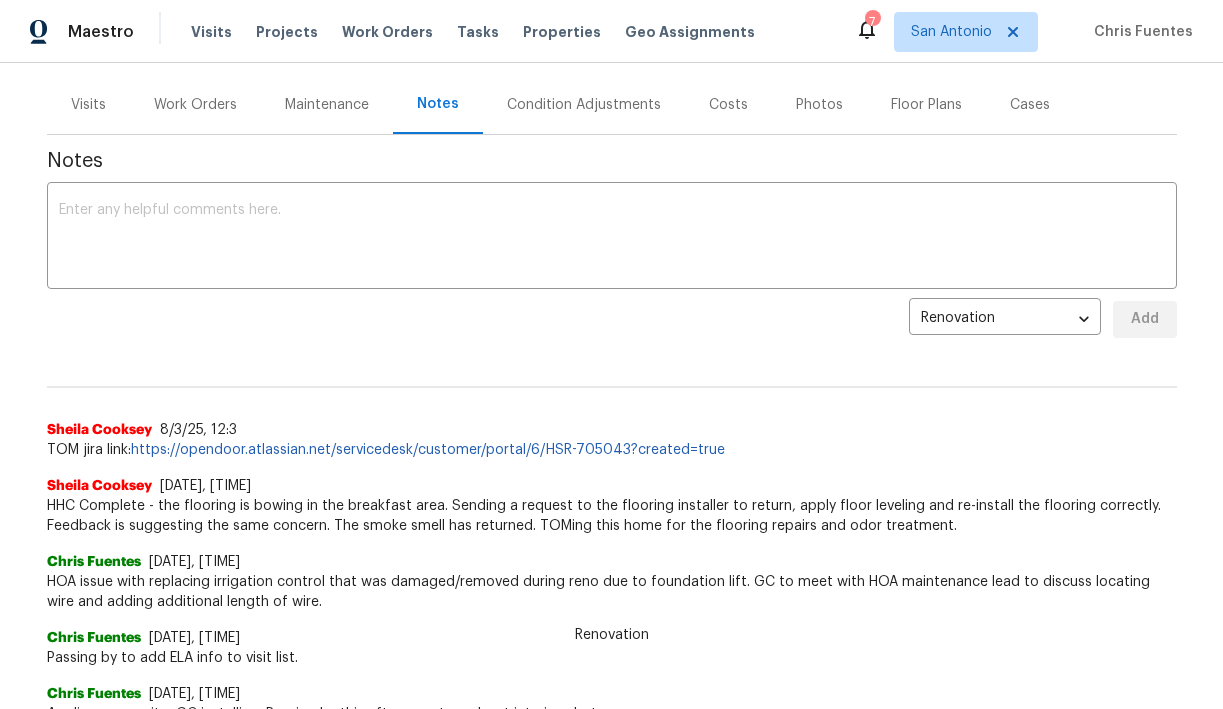 click on "Work Orders" at bounding box center [195, 105] 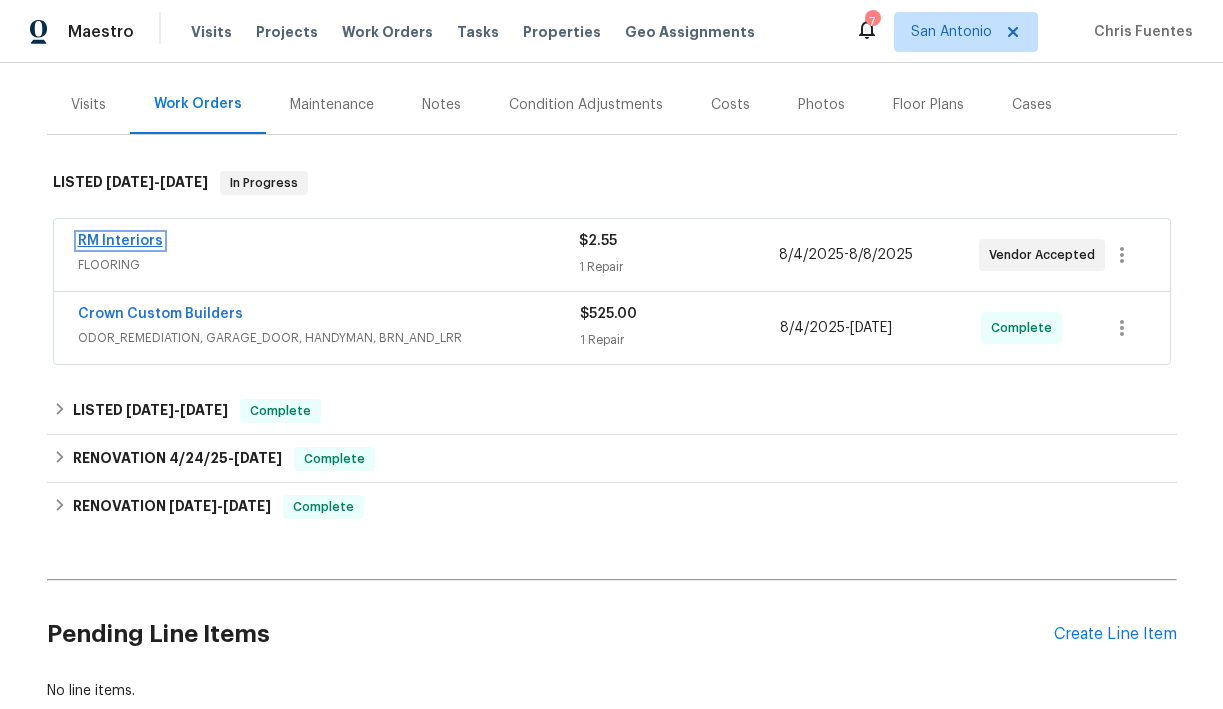 click on "RM Interiors" at bounding box center [120, 241] 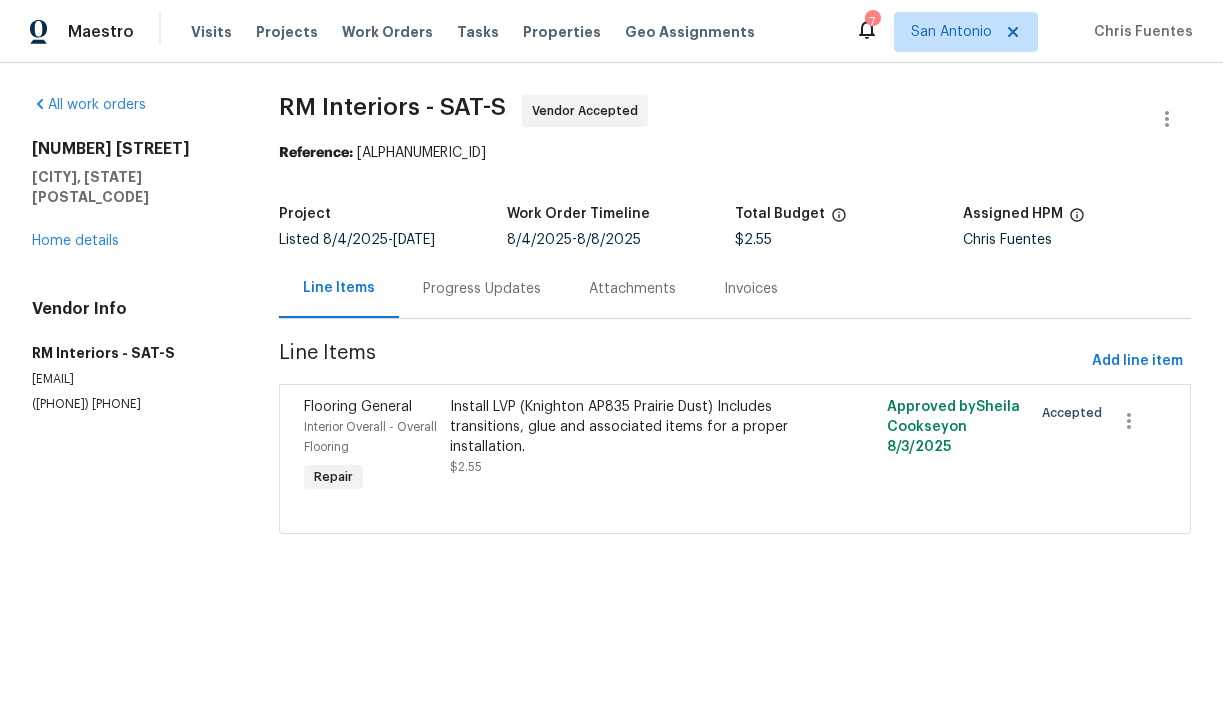 click on "Progress Updates" at bounding box center [482, 288] 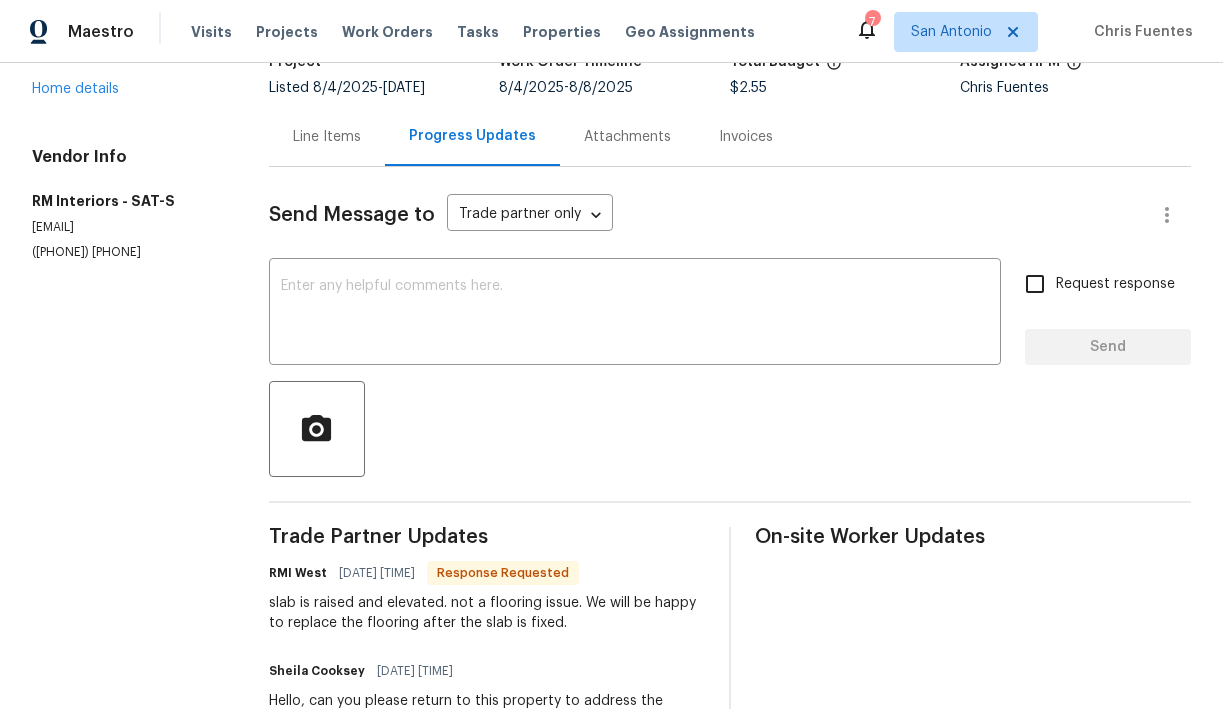 scroll, scrollTop: 151, scrollLeft: 0, axis: vertical 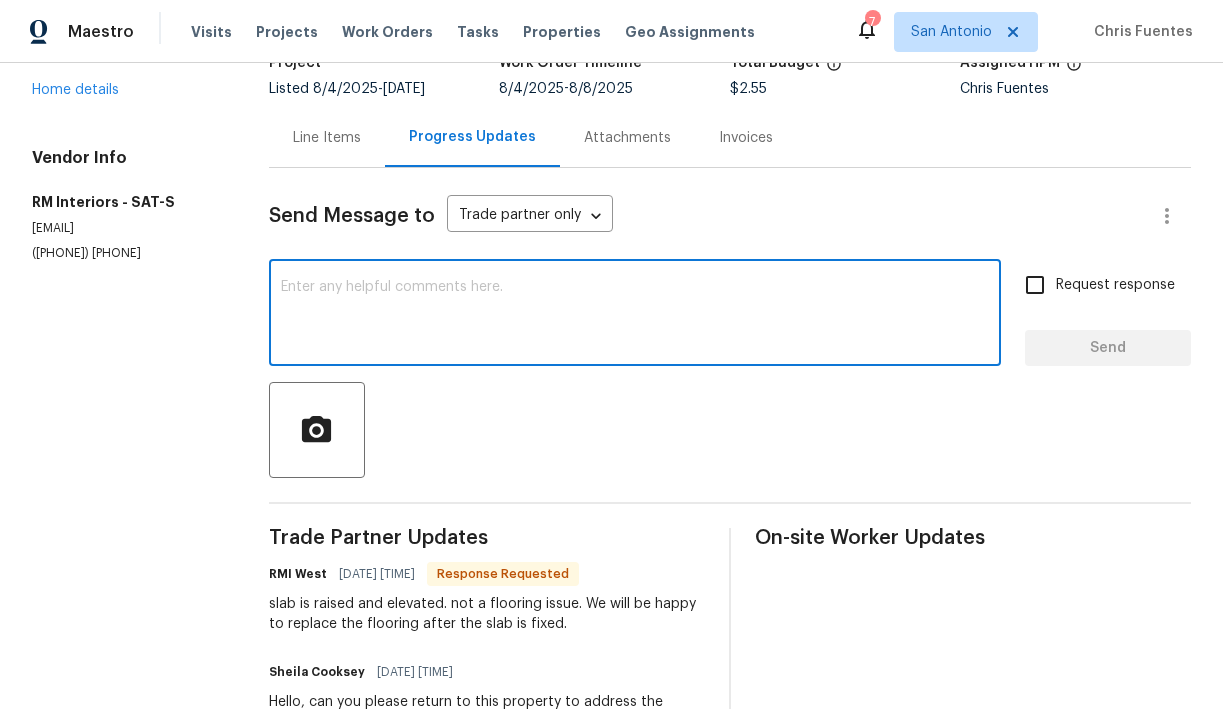 click at bounding box center (635, 315) 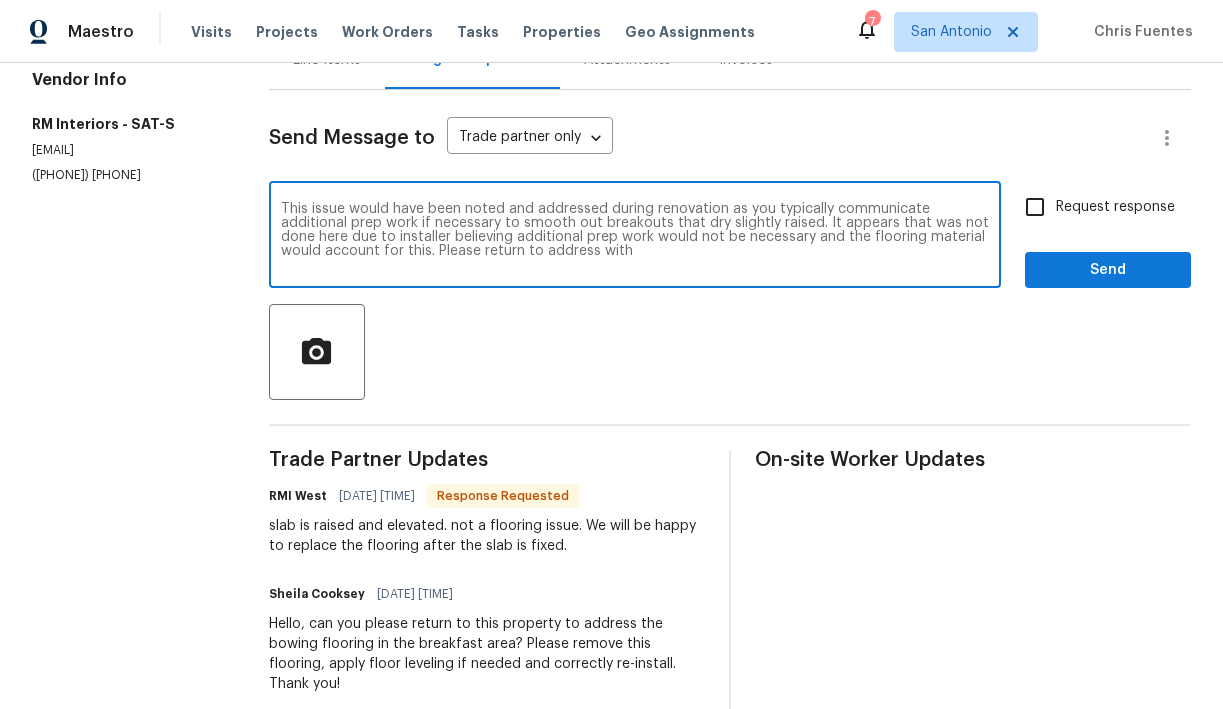 scroll, scrollTop: 228, scrollLeft: 0, axis: vertical 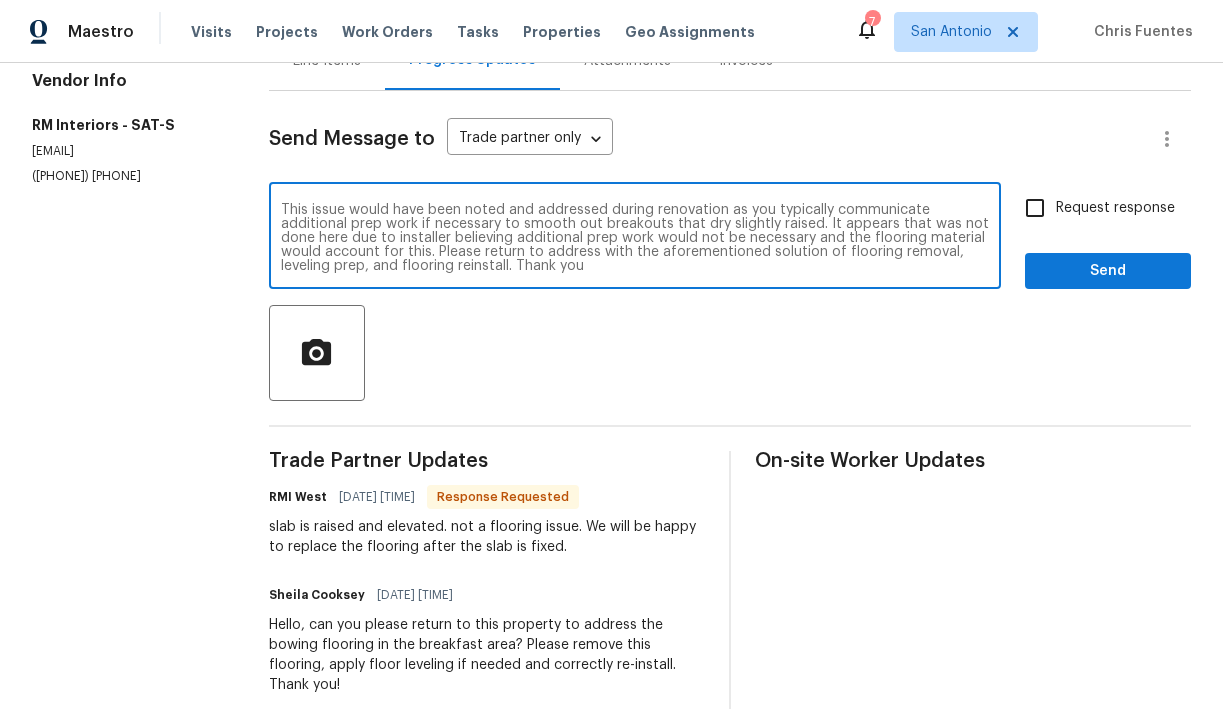 type on "This issue would have been noted and addressed during renovation as you typically communicate additional prep work if necessary to smooth out breakouts that dry slightly raised. It appears that was not done here due to installer believing additional prep work would not be necessary and the flooring material would account for this. Please return to address with the aforementioned solution of flooring removal, leveling prep, and flooring reinstall. Thank you" 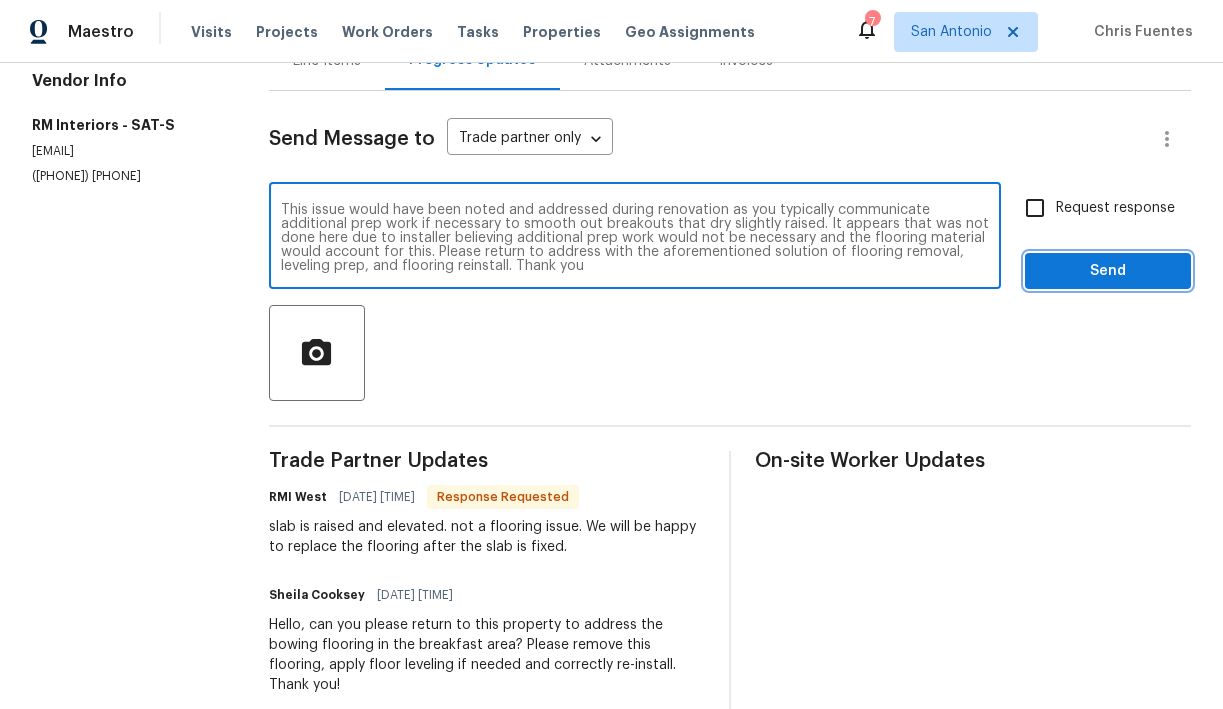 click on "Send" at bounding box center (1108, 271) 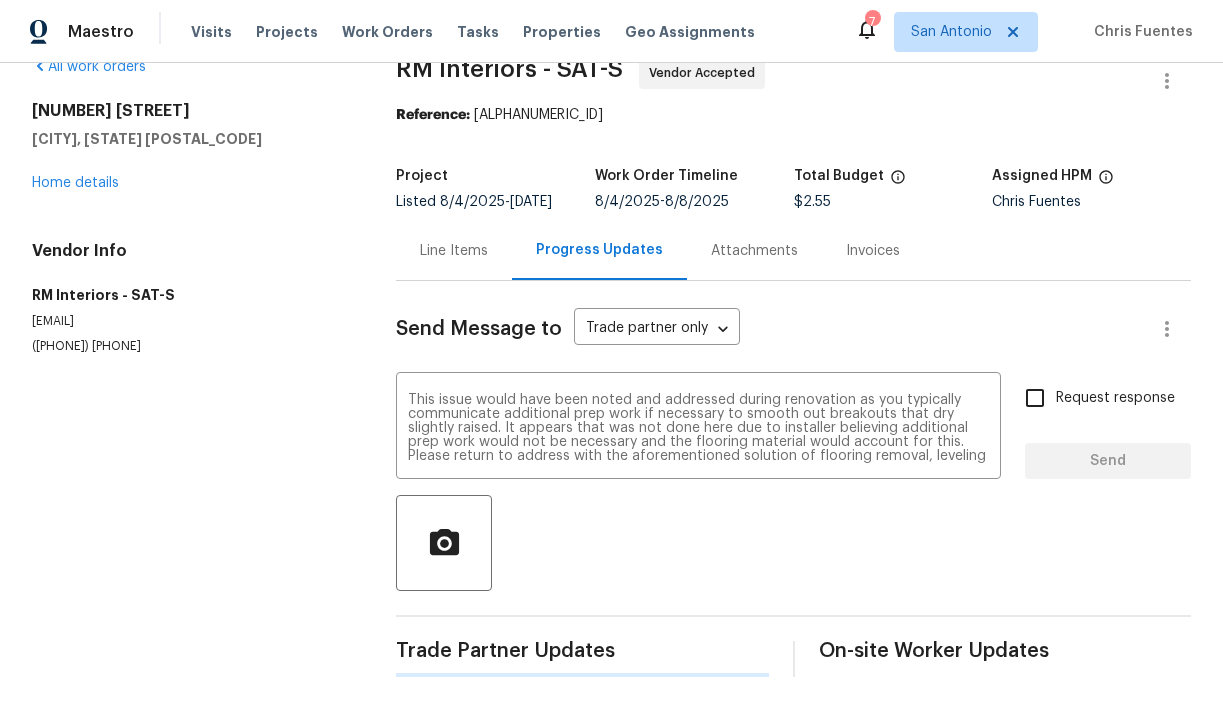 type 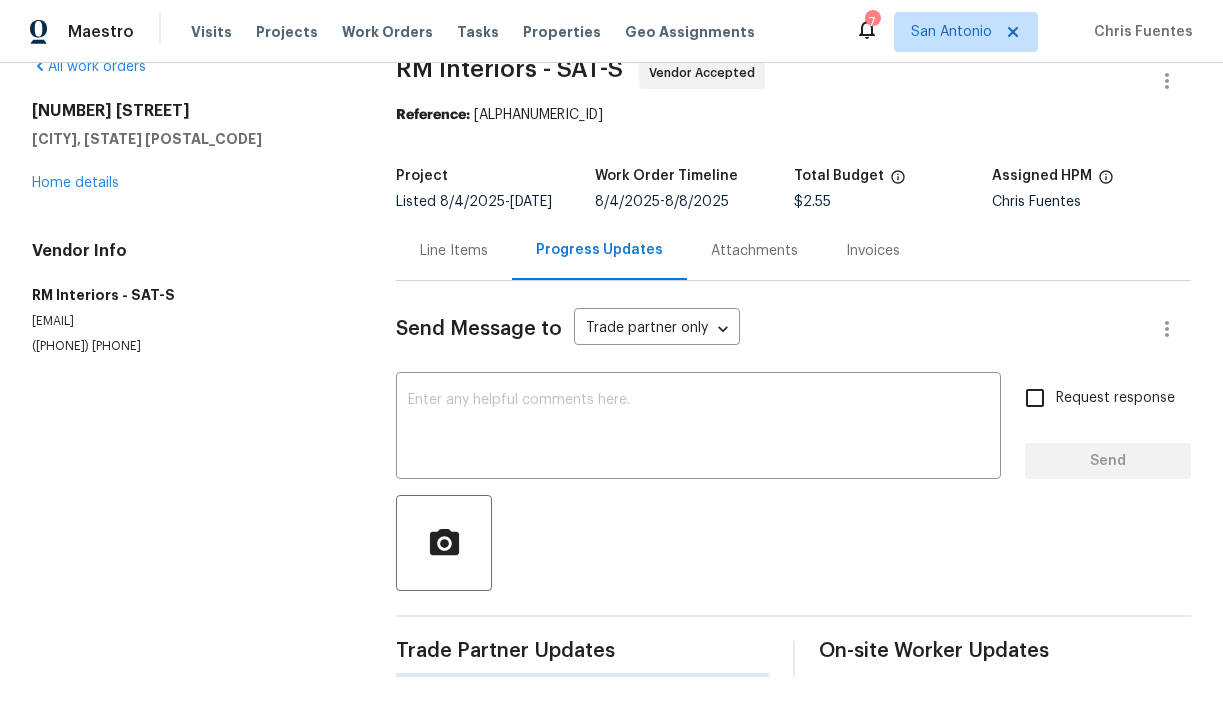 scroll, scrollTop: 228, scrollLeft: 0, axis: vertical 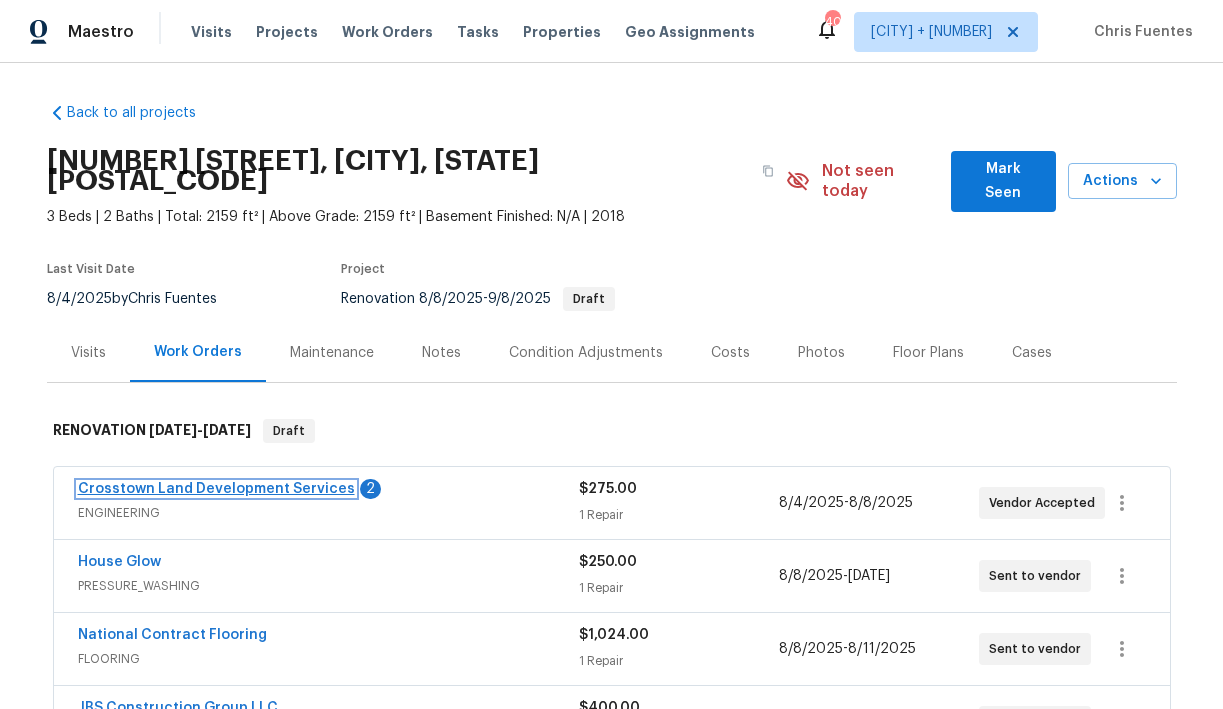 click on "Crosstown Land Development Services" at bounding box center [216, 489] 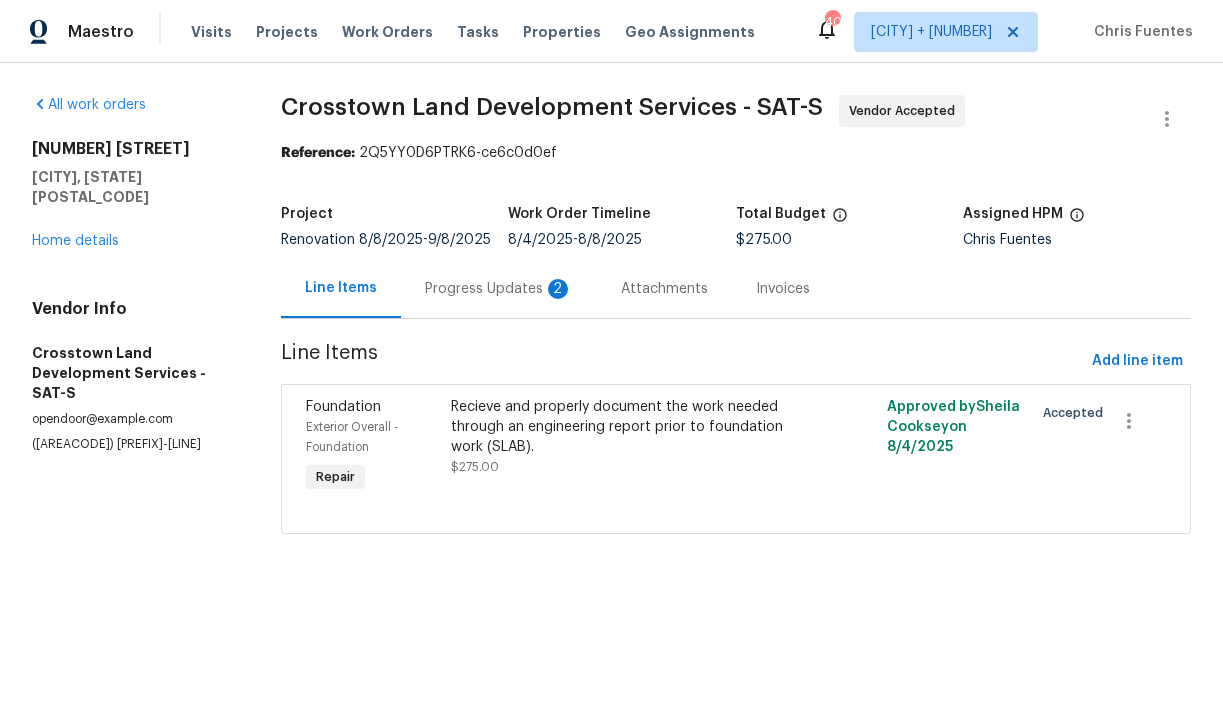 click on "Progress Updates 2" at bounding box center (499, 289) 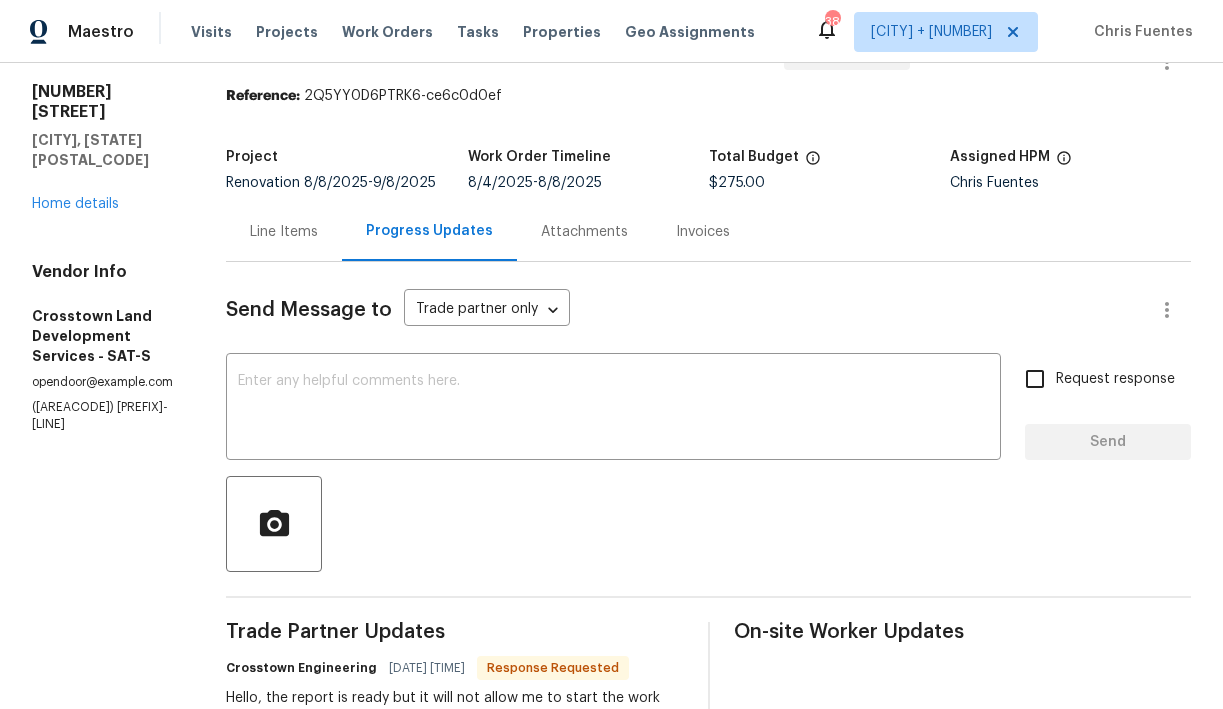 scroll, scrollTop: 56, scrollLeft: 0, axis: vertical 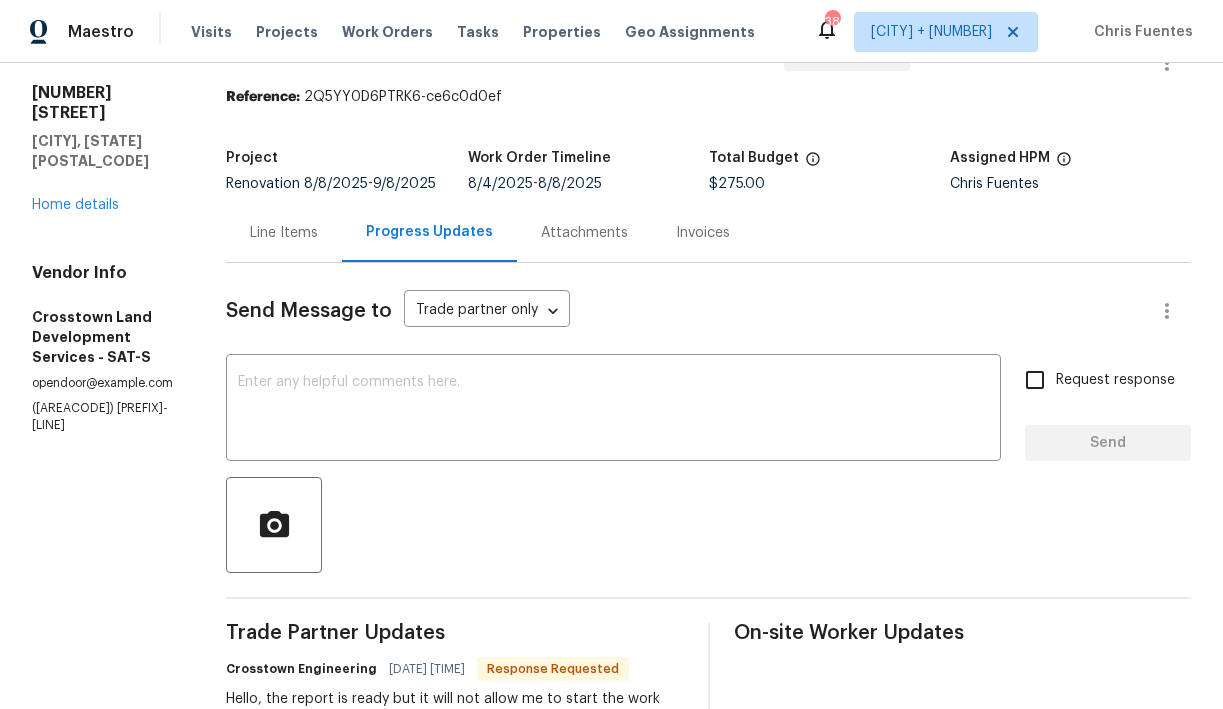 click on "Line Items" at bounding box center (284, 233) 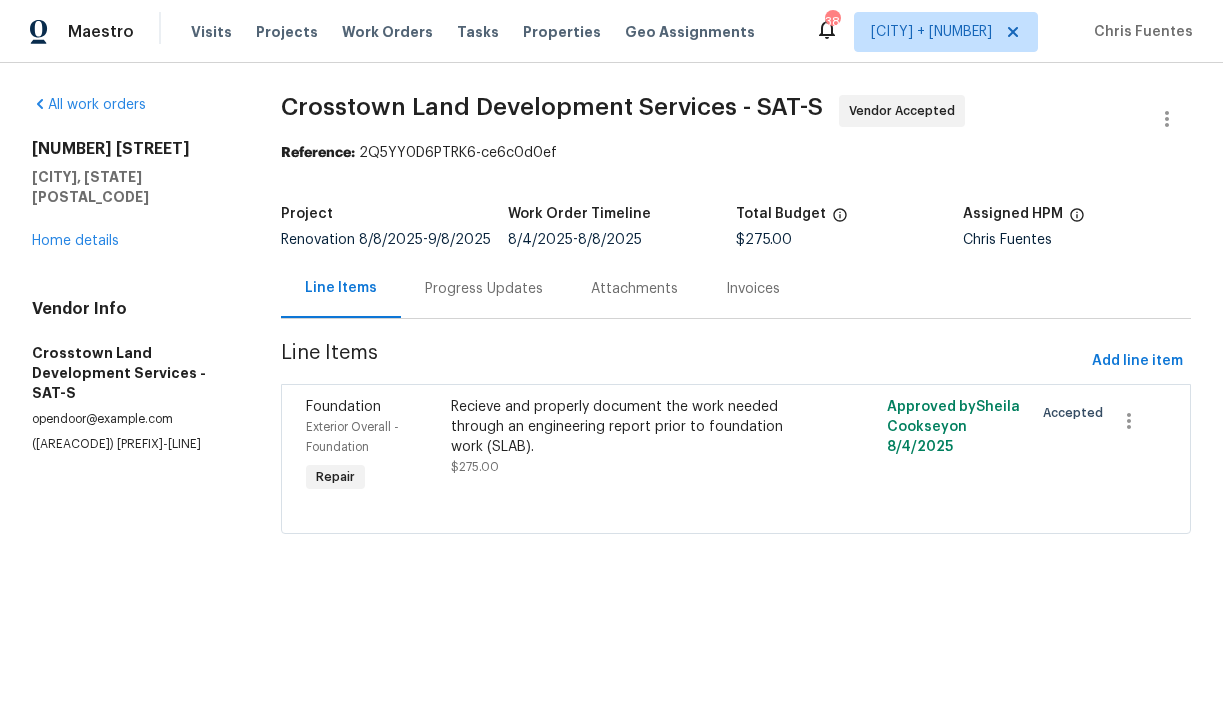 scroll, scrollTop: 0, scrollLeft: 0, axis: both 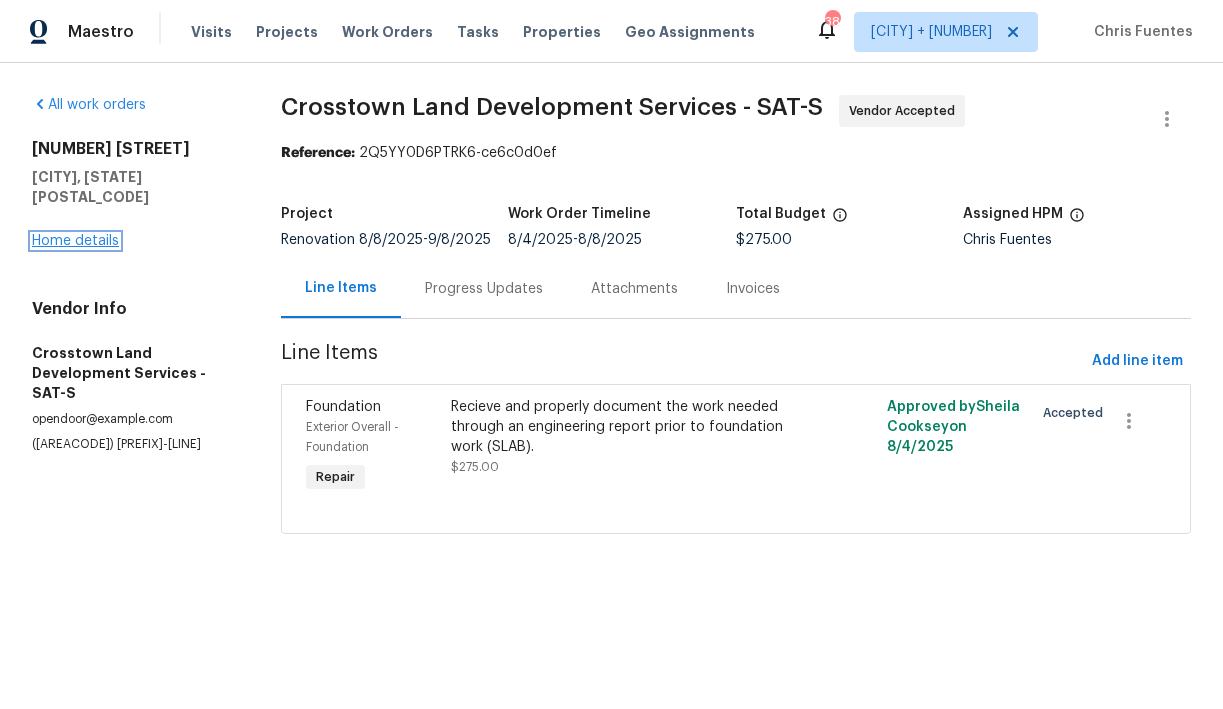 click on "Home details" at bounding box center (75, 241) 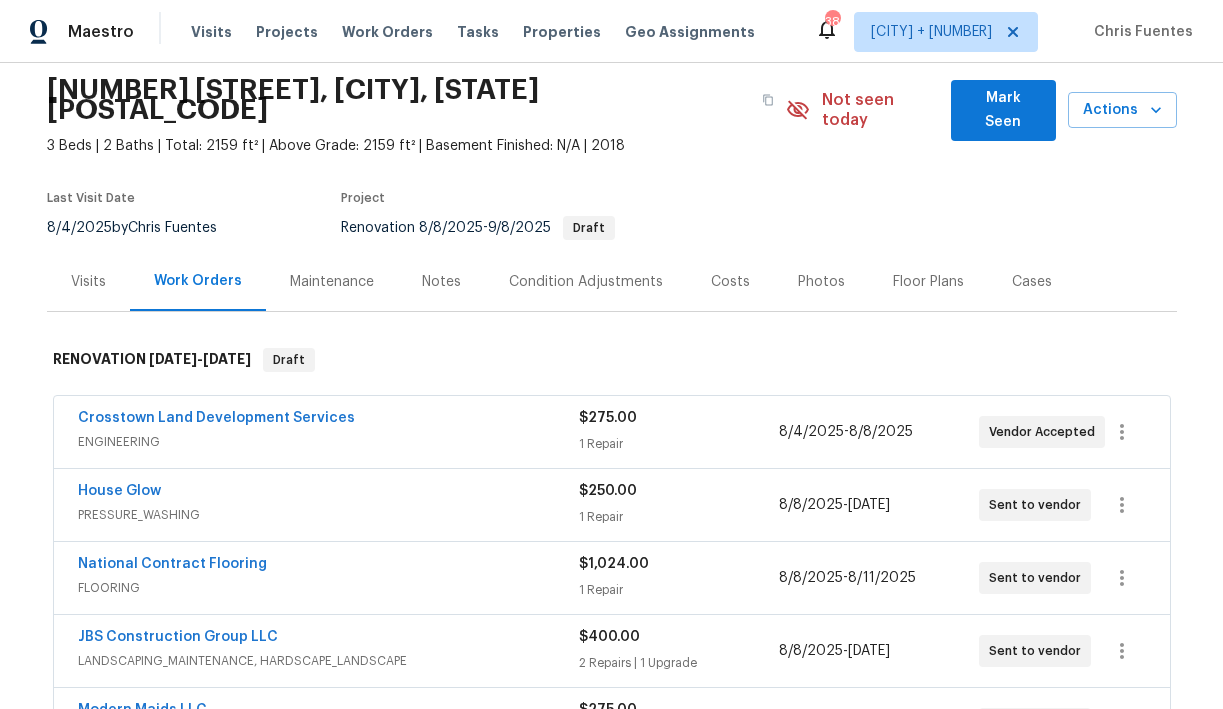 scroll, scrollTop: 87, scrollLeft: 0, axis: vertical 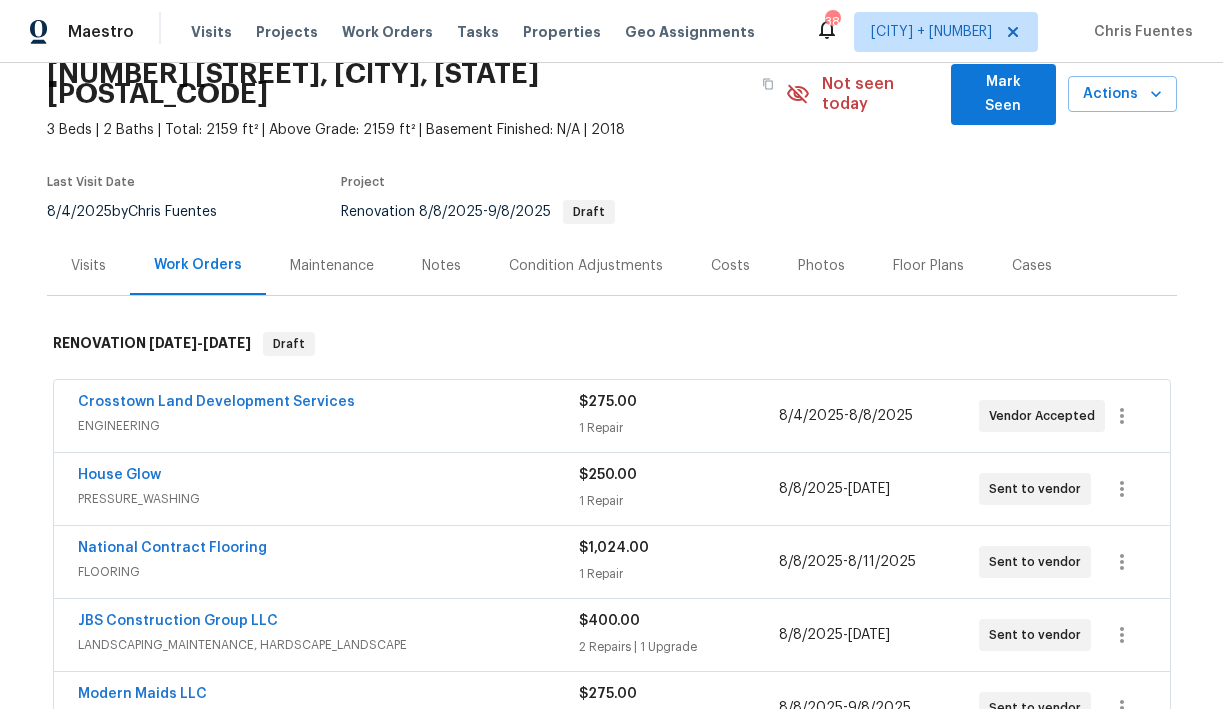 click on "Mark Seen" at bounding box center [1003, 94] 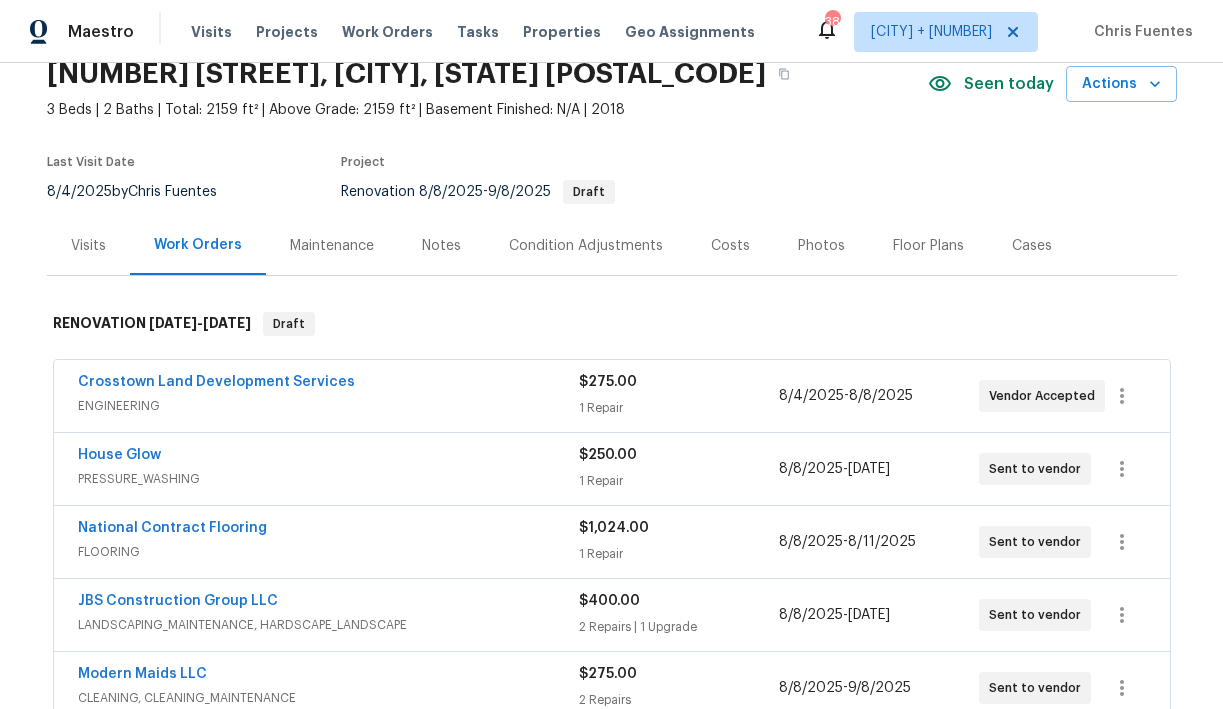 click on "Notes" at bounding box center (441, 246) 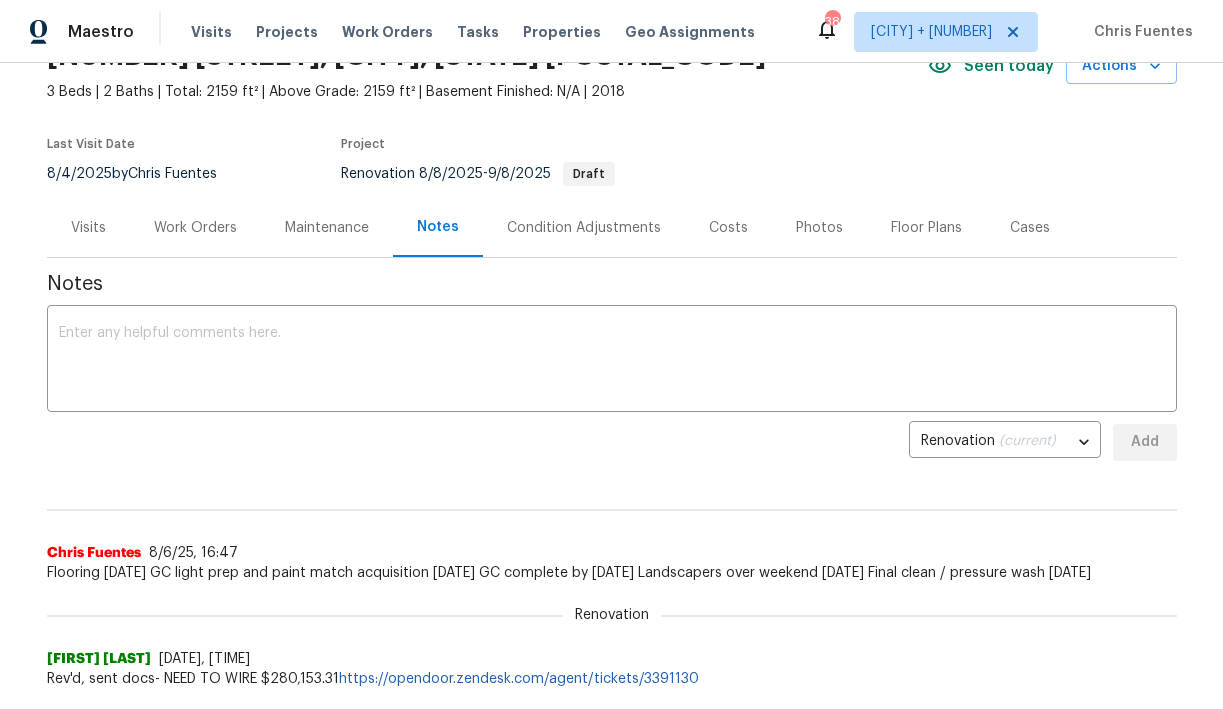 scroll, scrollTop: 106, scrollLeft: 0, axis: vertical 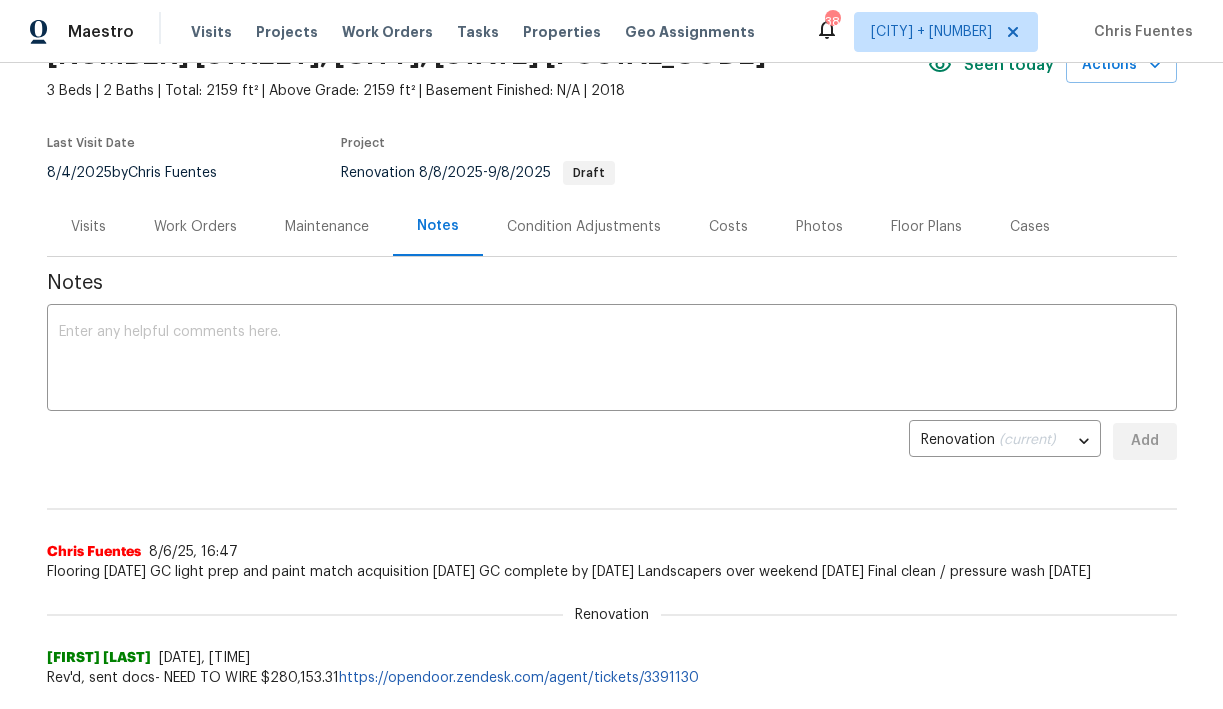 click on "Work Orders" at bounding box center (195, 227) 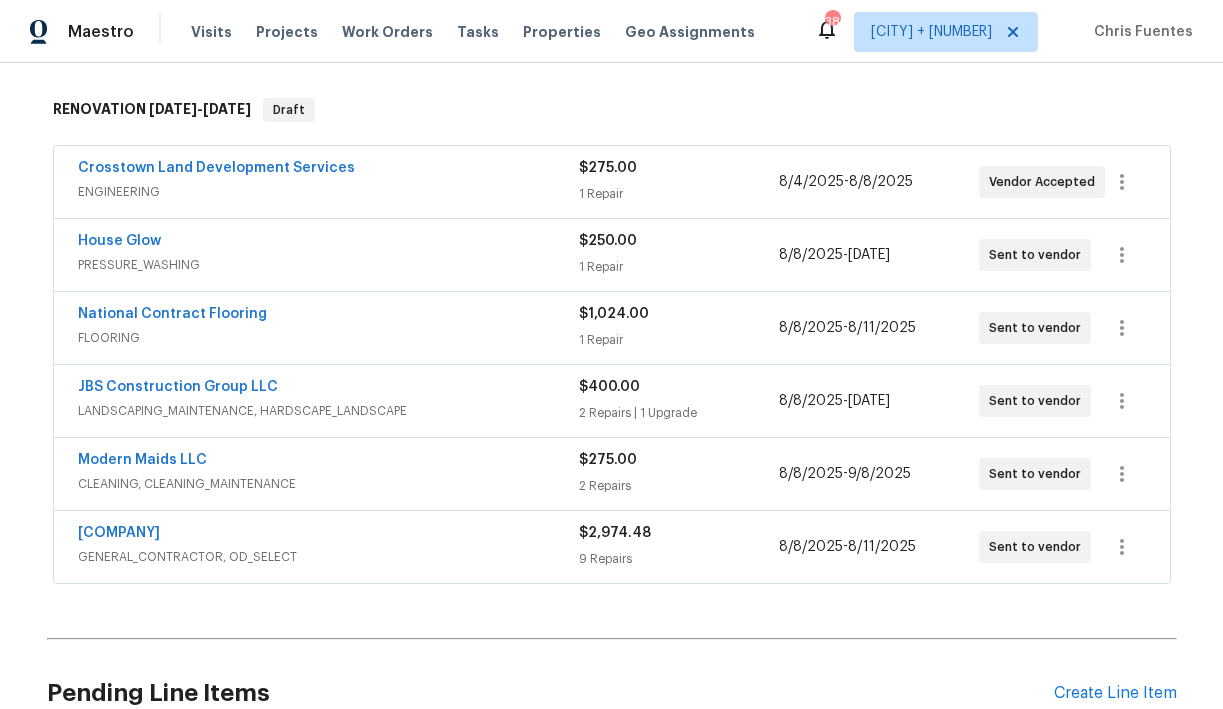 scroll, scrollTop: 305, scrollLeft: 0, axis: vertical 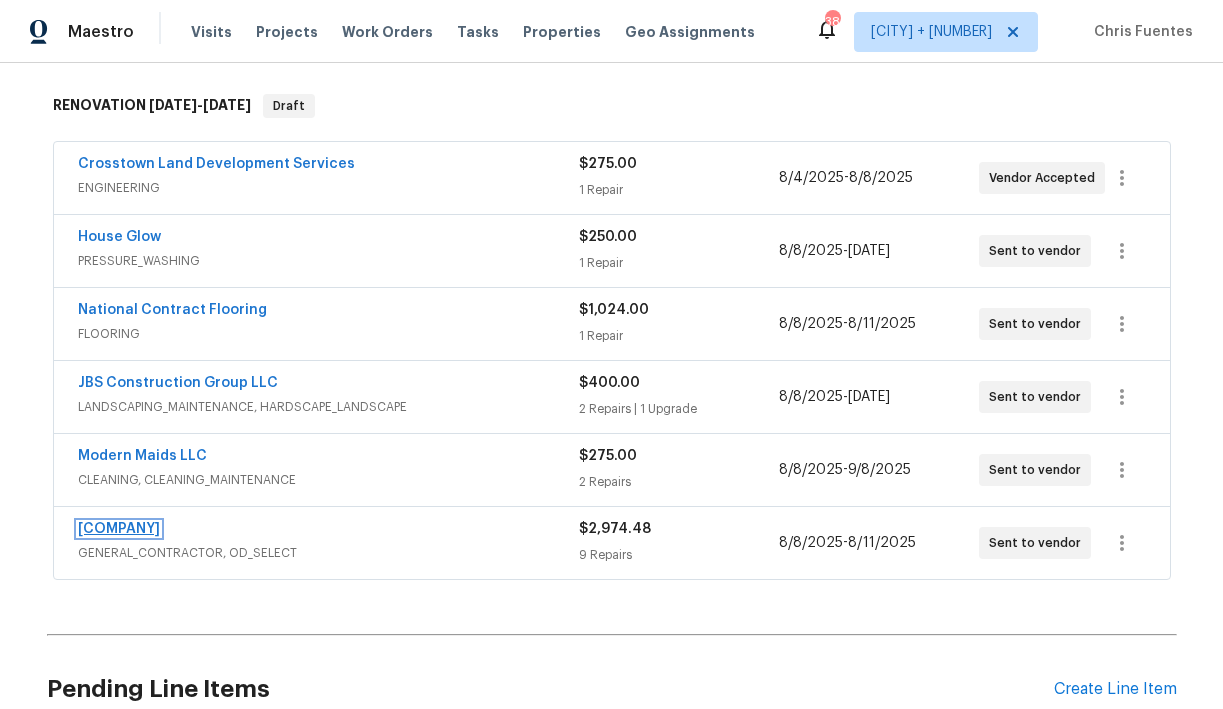 click on "[COMPANY]" at bounding box center (119, 529) 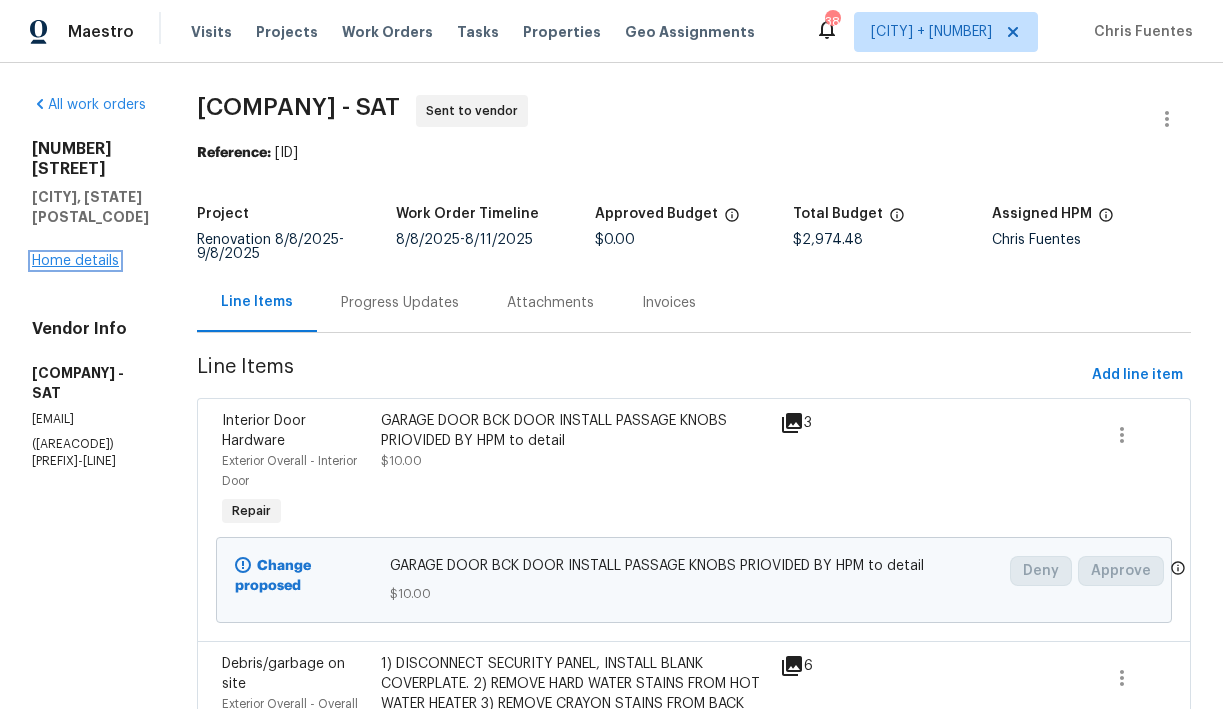 click on "Home details" at bounding box center [75, 261] 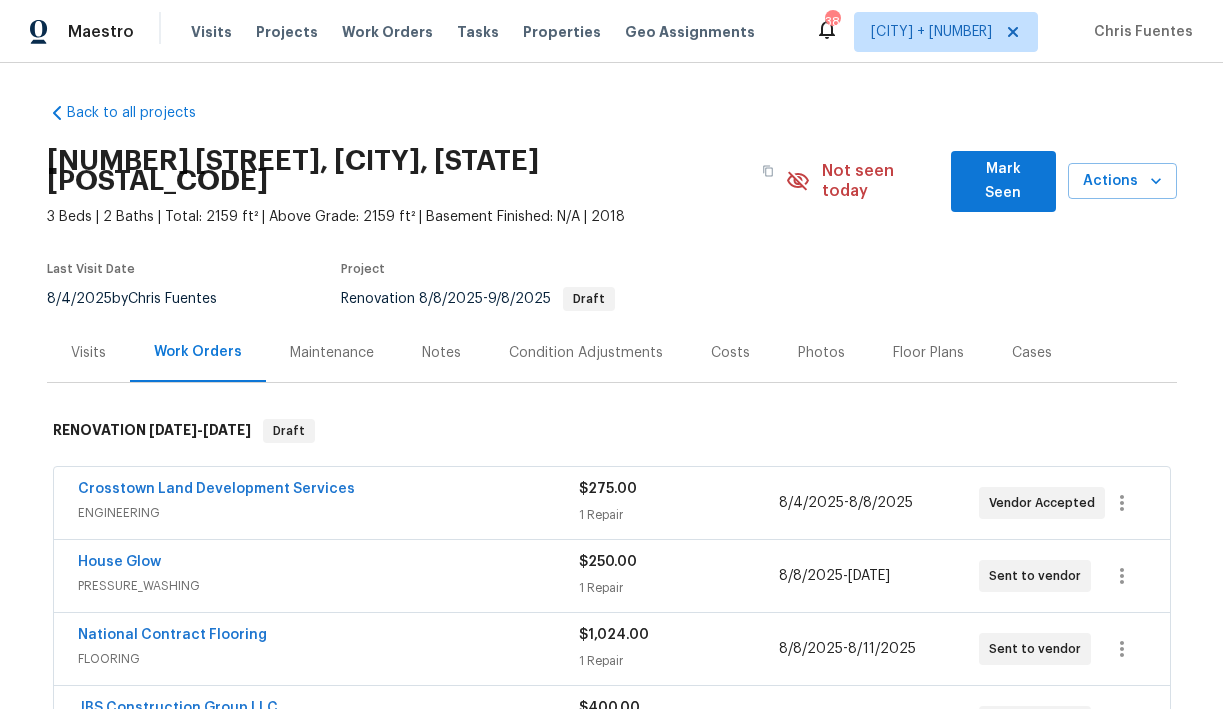 click on "Mark Seen" at bounding box center [1003, 181] 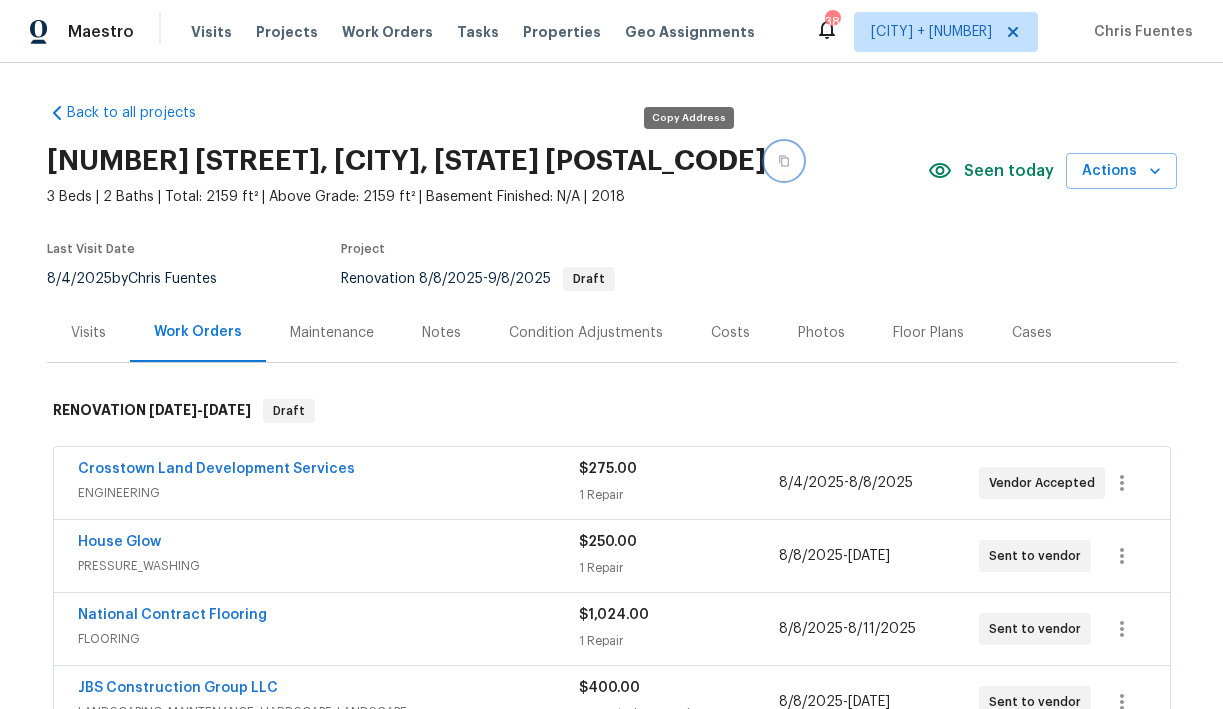 click 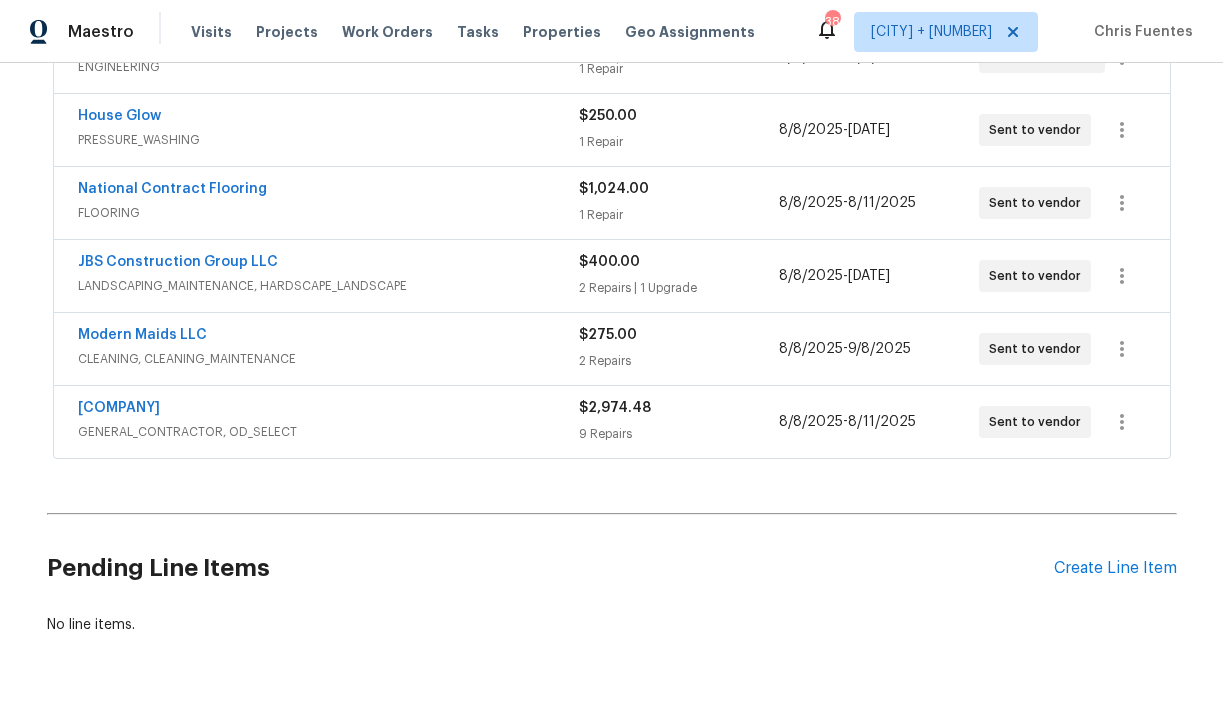 scroll, scrollTop: 420, scrollLeft: 0, axis: vertical 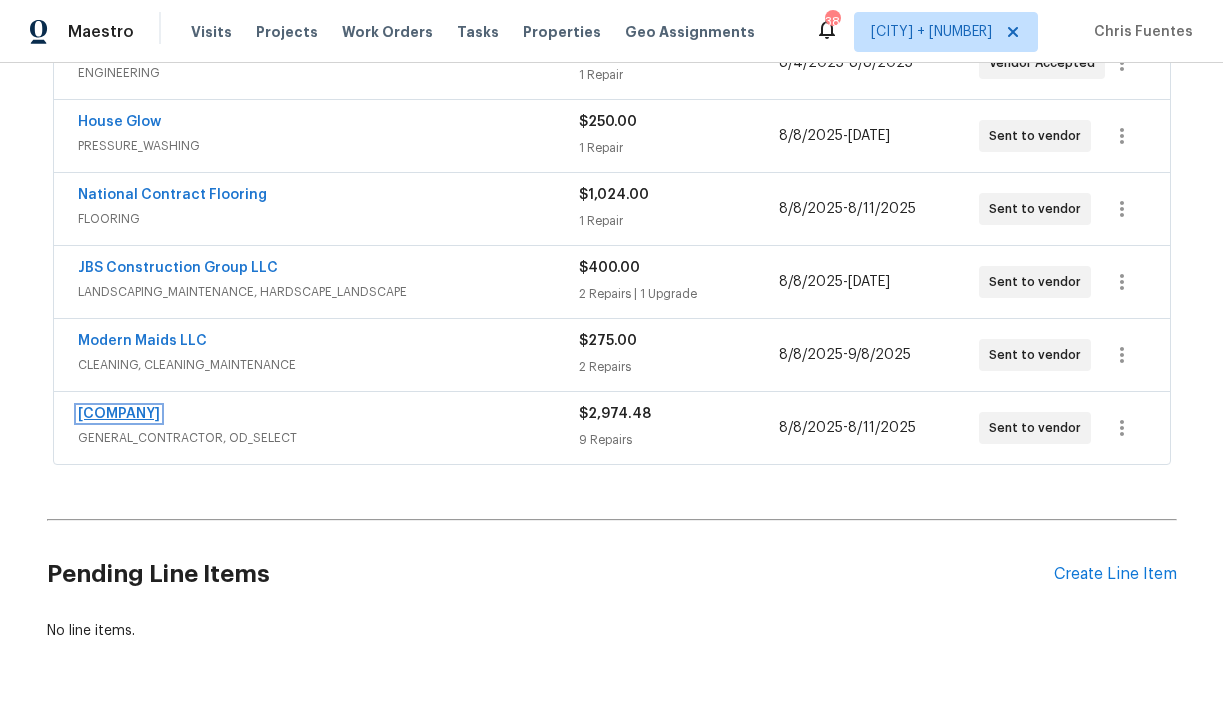 click on "[COMPANY]" at bounding box center (119, 414) 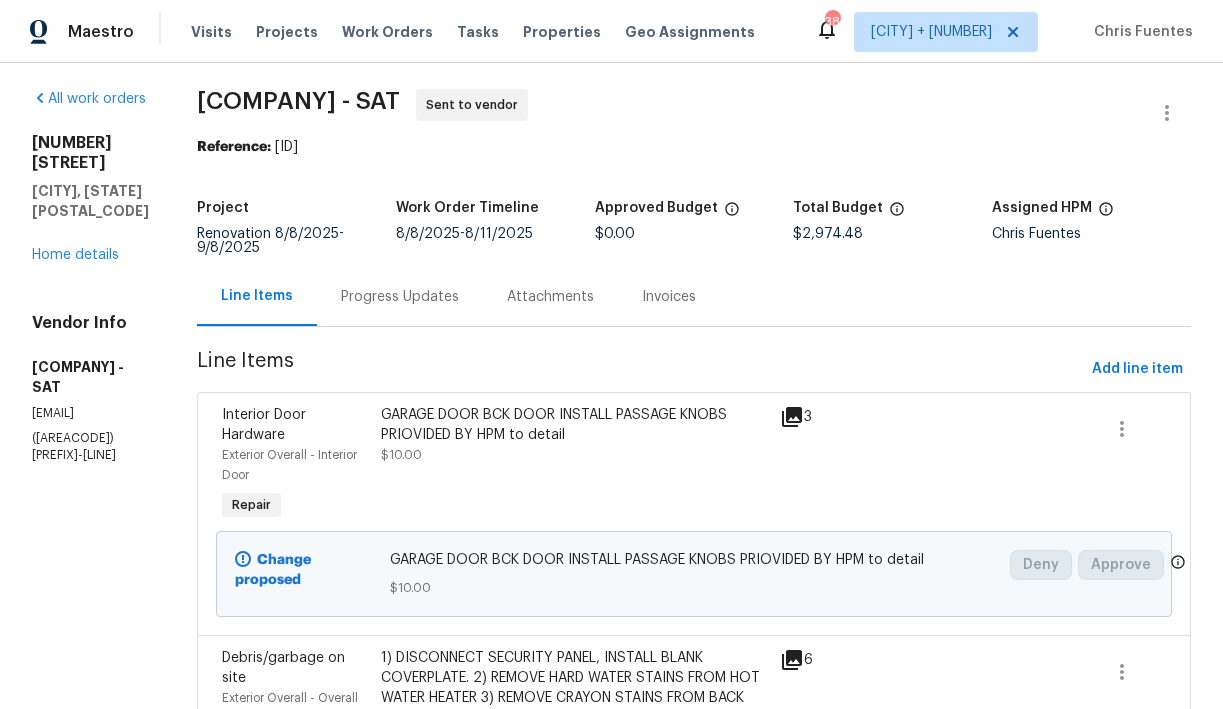 scroll, scrollTop: 5, scrollLeft: 0, axis: vertical 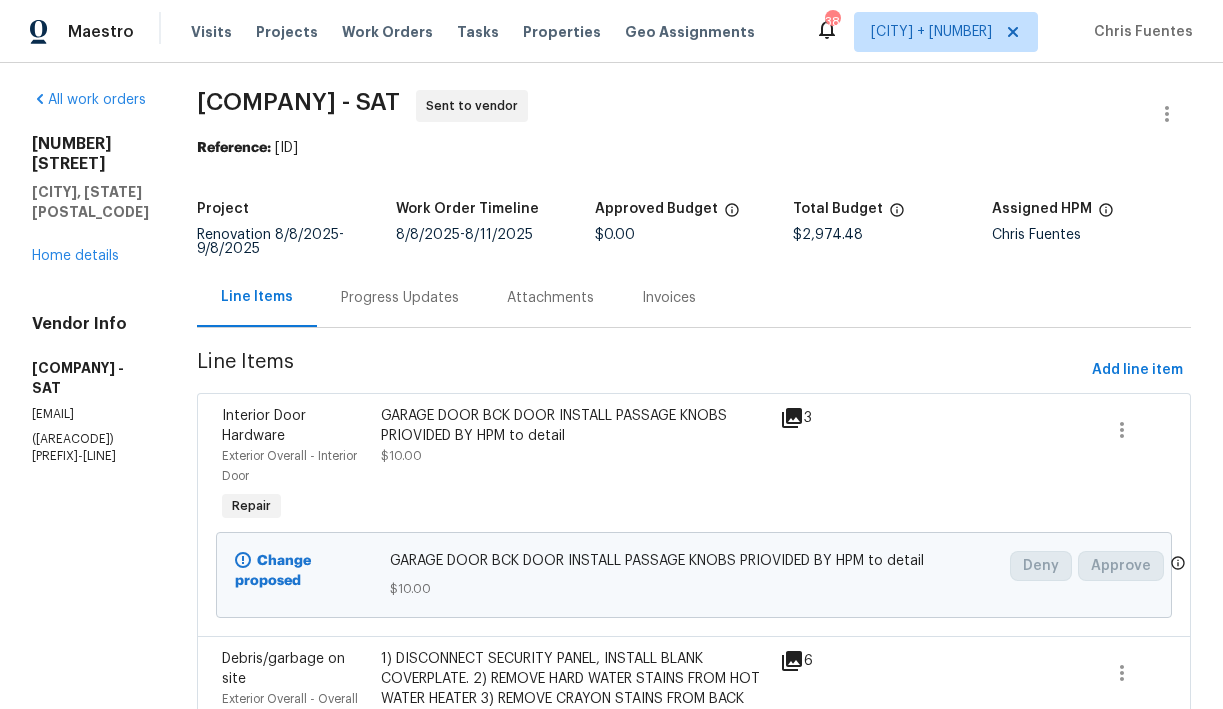 click on "[NUMBER] [STREET] [CITY], [STATE] Home details" at bounding box center (90, 200) 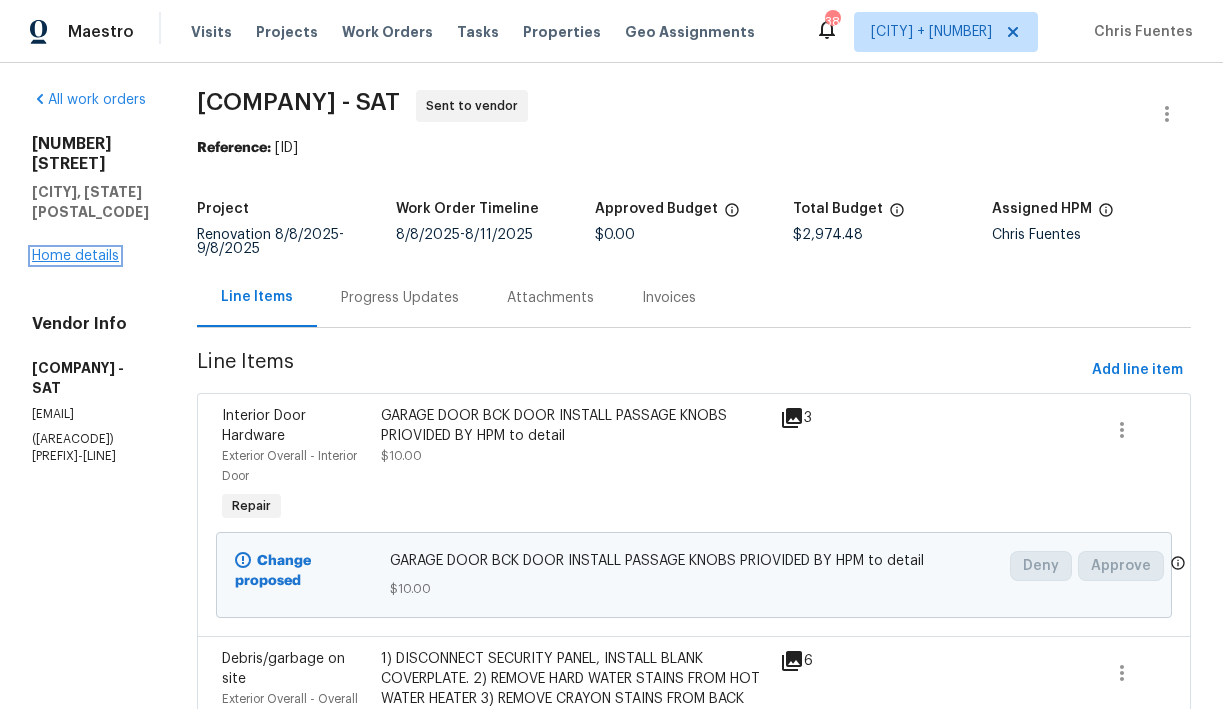 click on "Home details" at bounding box center [75, 256] 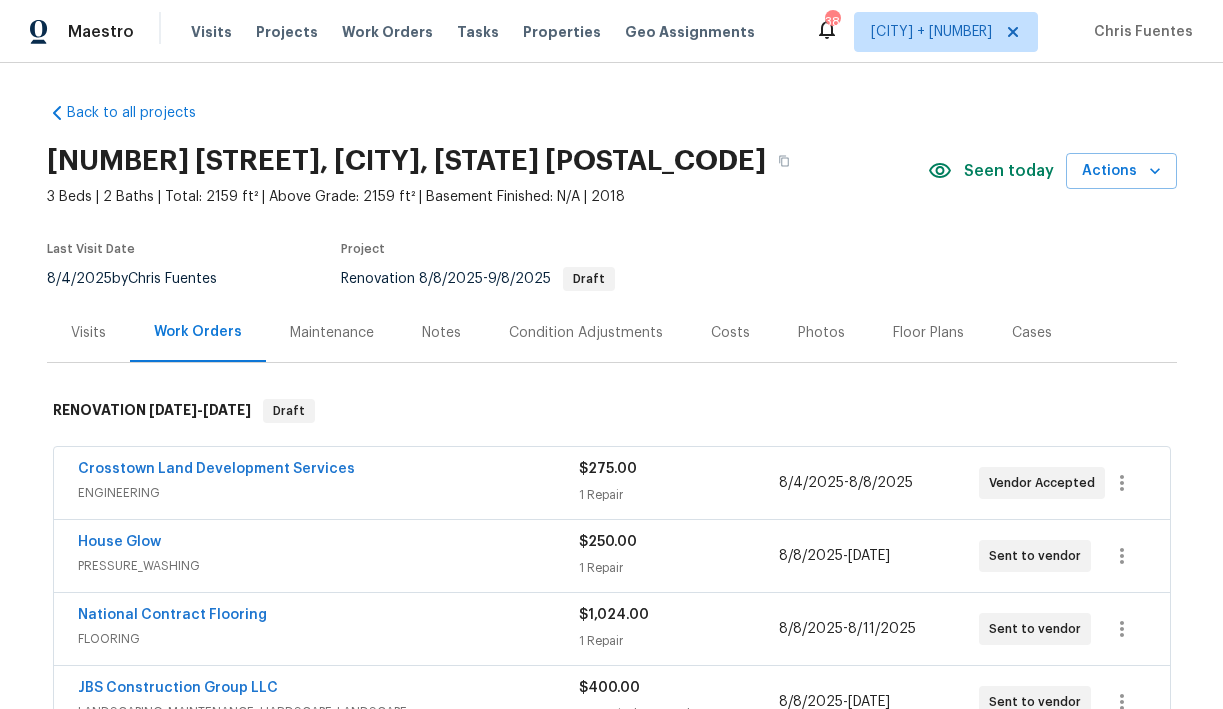 click on "Notes" at bounding box center [441, 333] 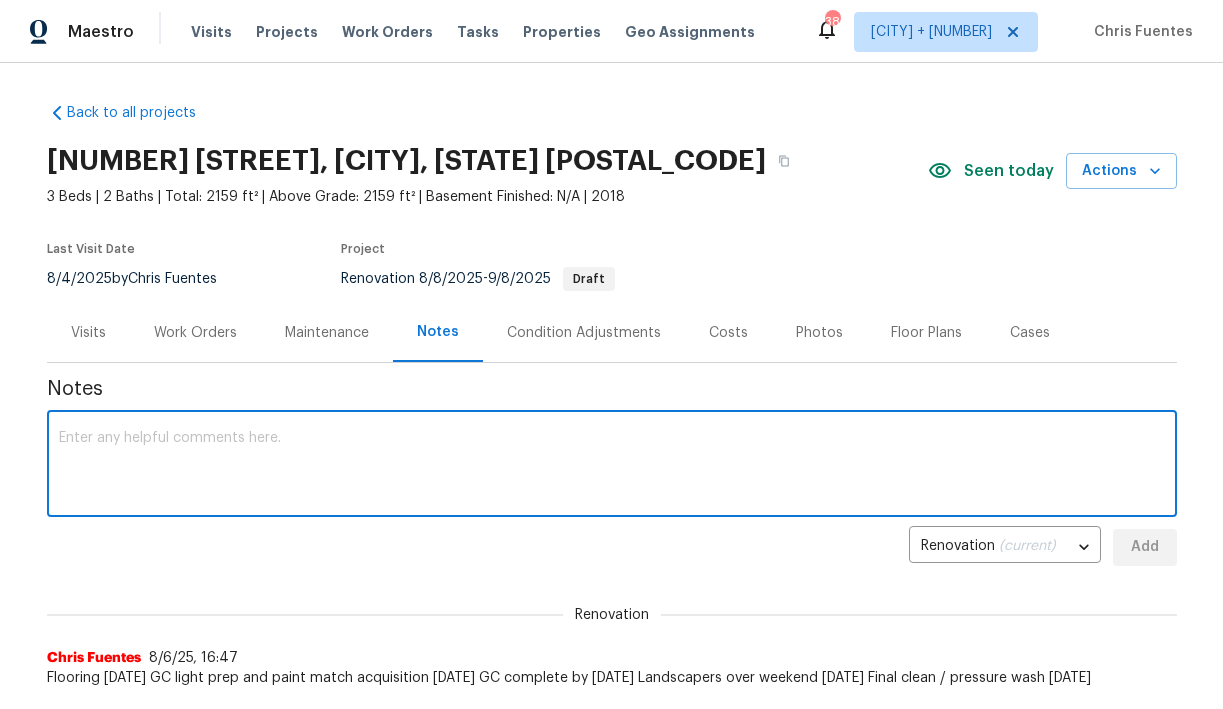 click at bounding box center (612, 466) 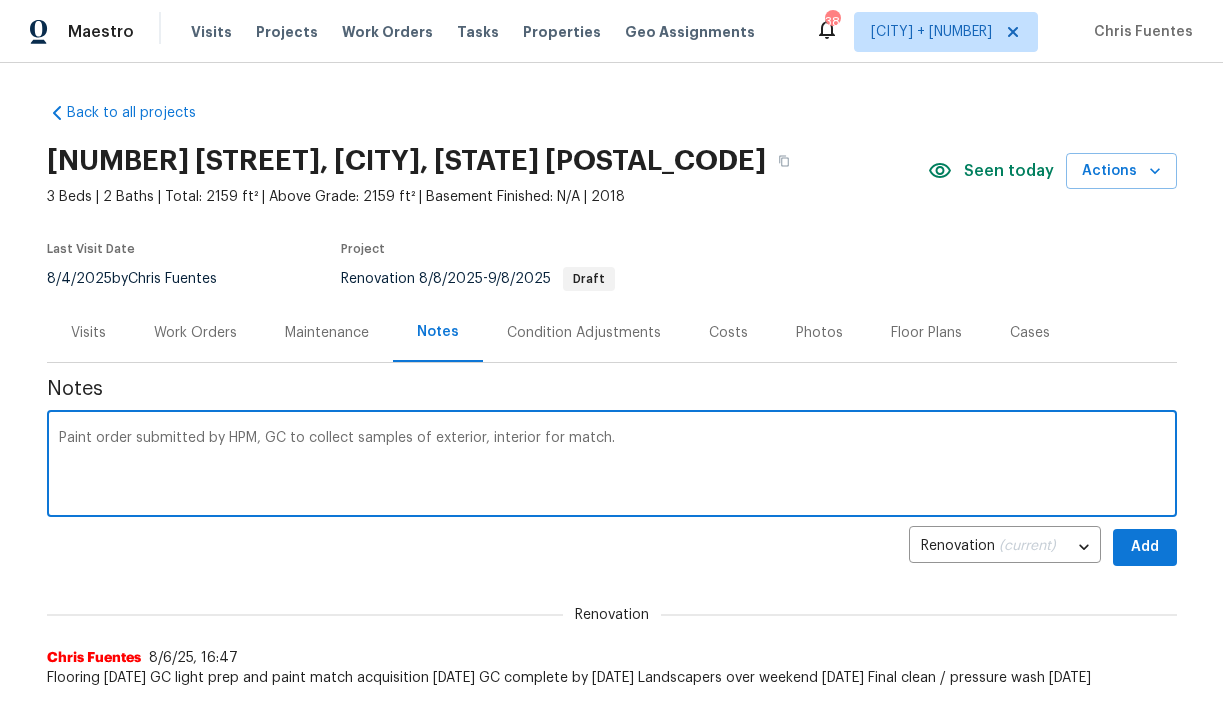 type on "Paint order submitted by HPM, GC to collect samples of exterior, interior for match." 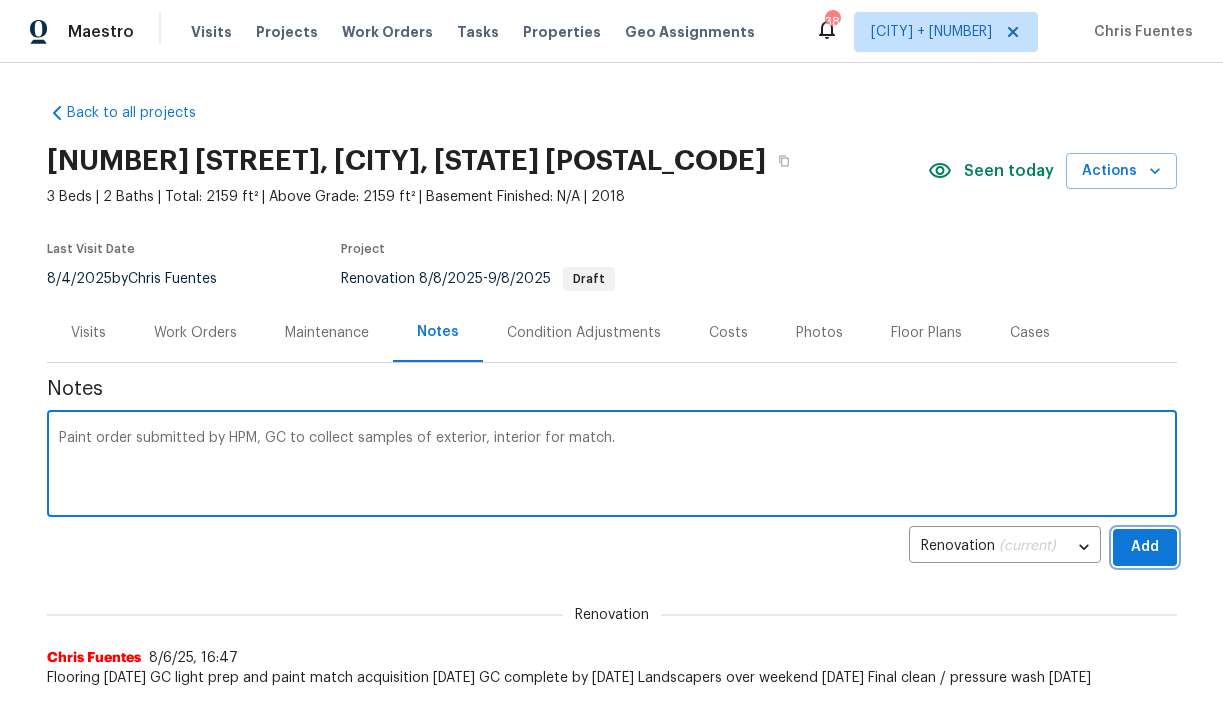 click on "Add" at bounding box center (1145, 547) 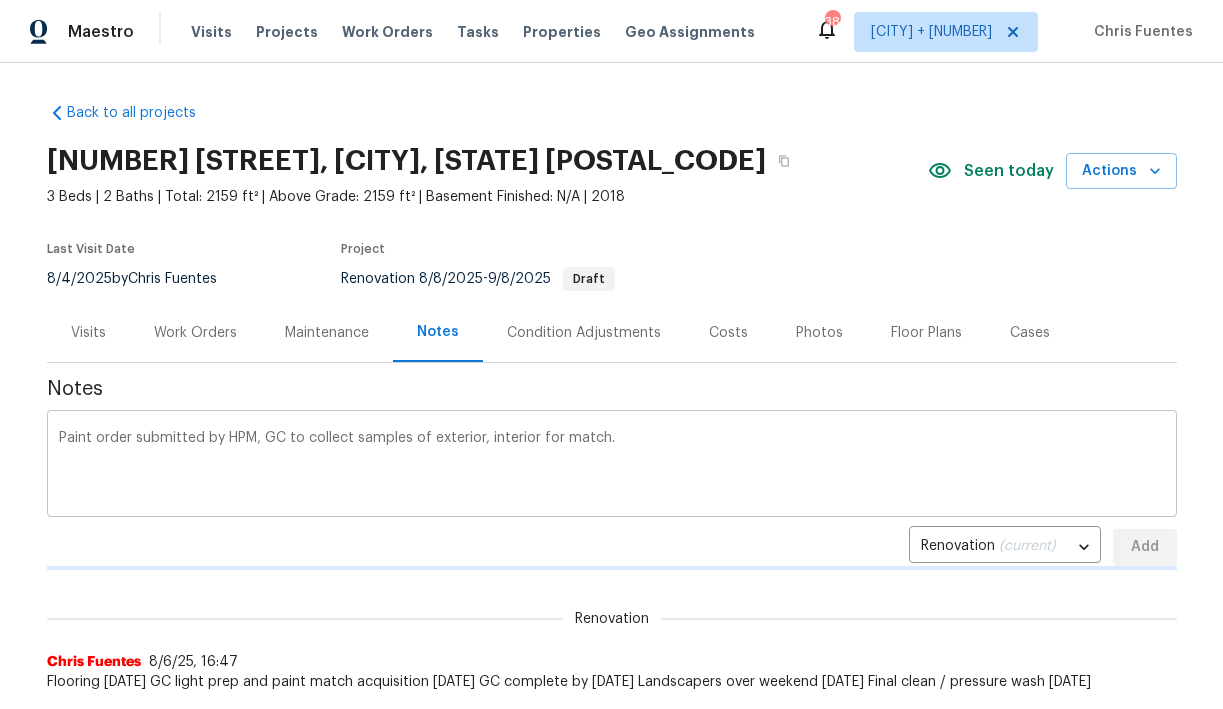 type 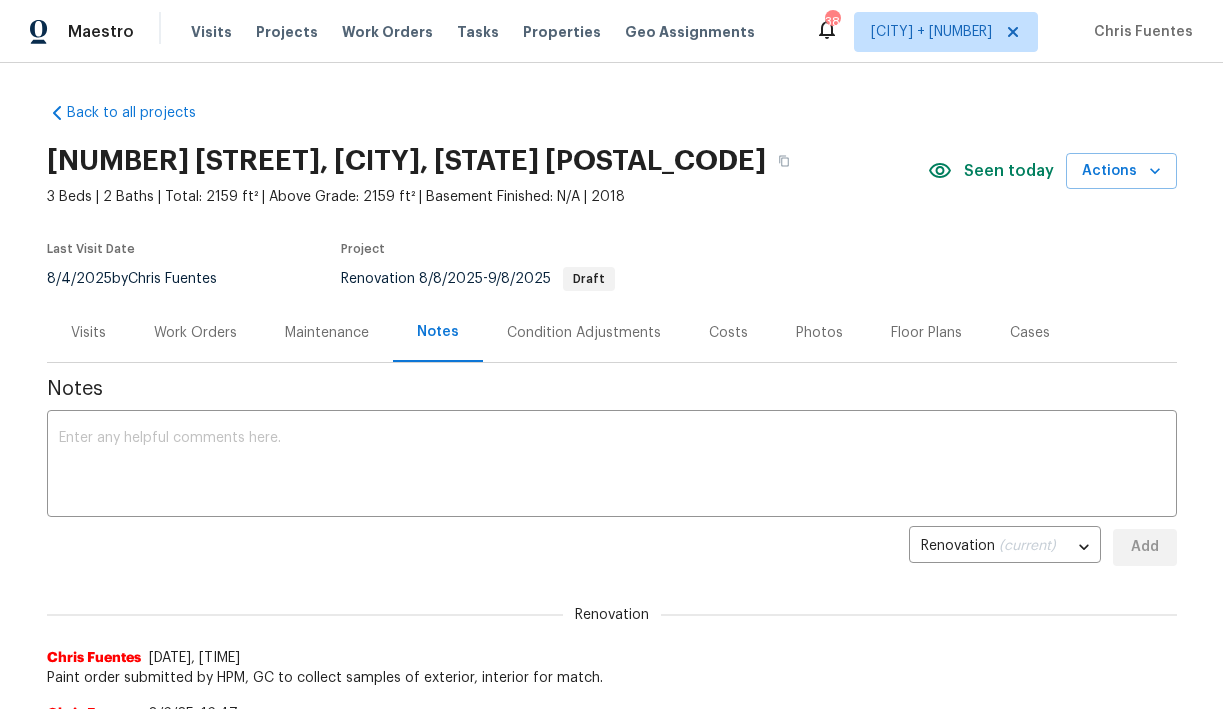 click on "Work Orders" at bounding box center (195, 333) 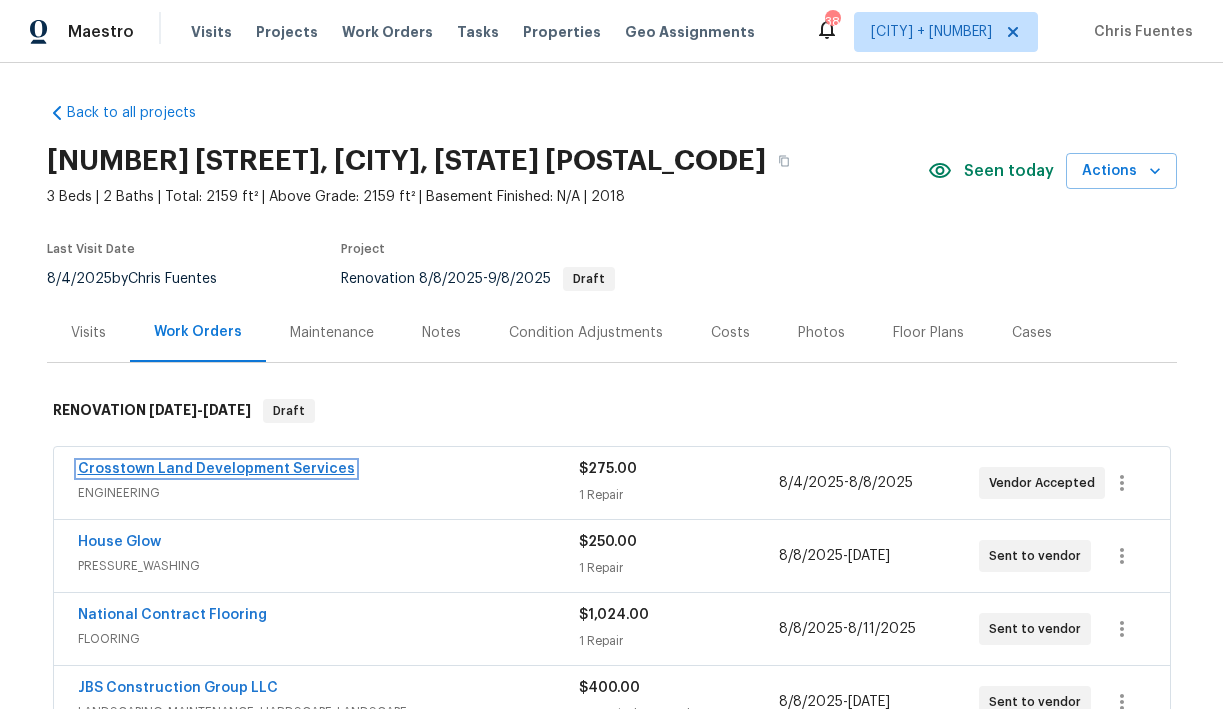 click on "Crosstown Land Development Services" at bounding box center [216, 469] 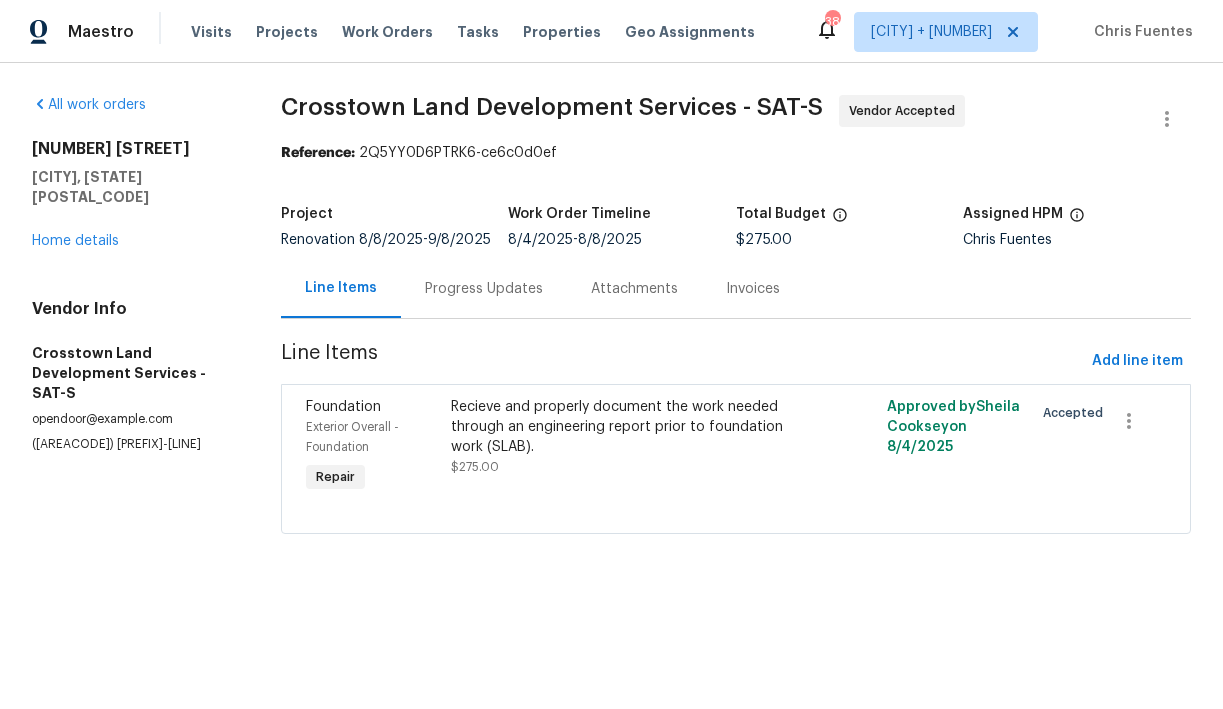 click on "Progress Updates" at bounding box center (484, 289) 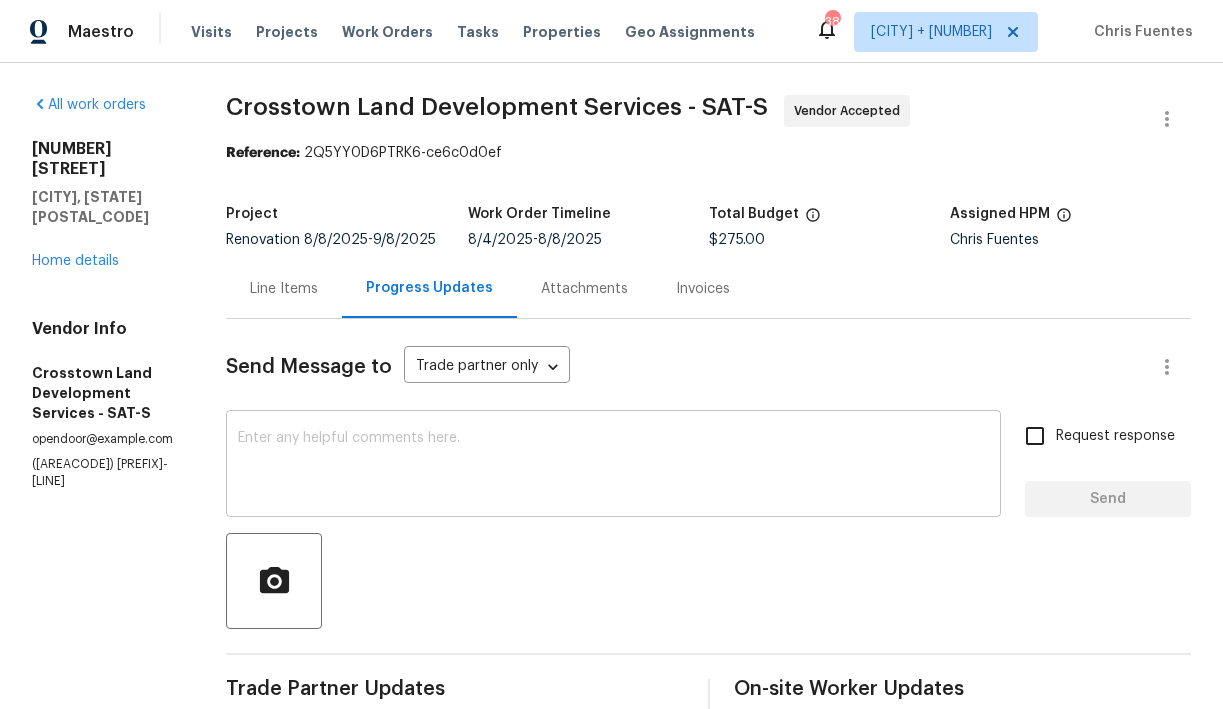 click at bounding box center (613, 466) 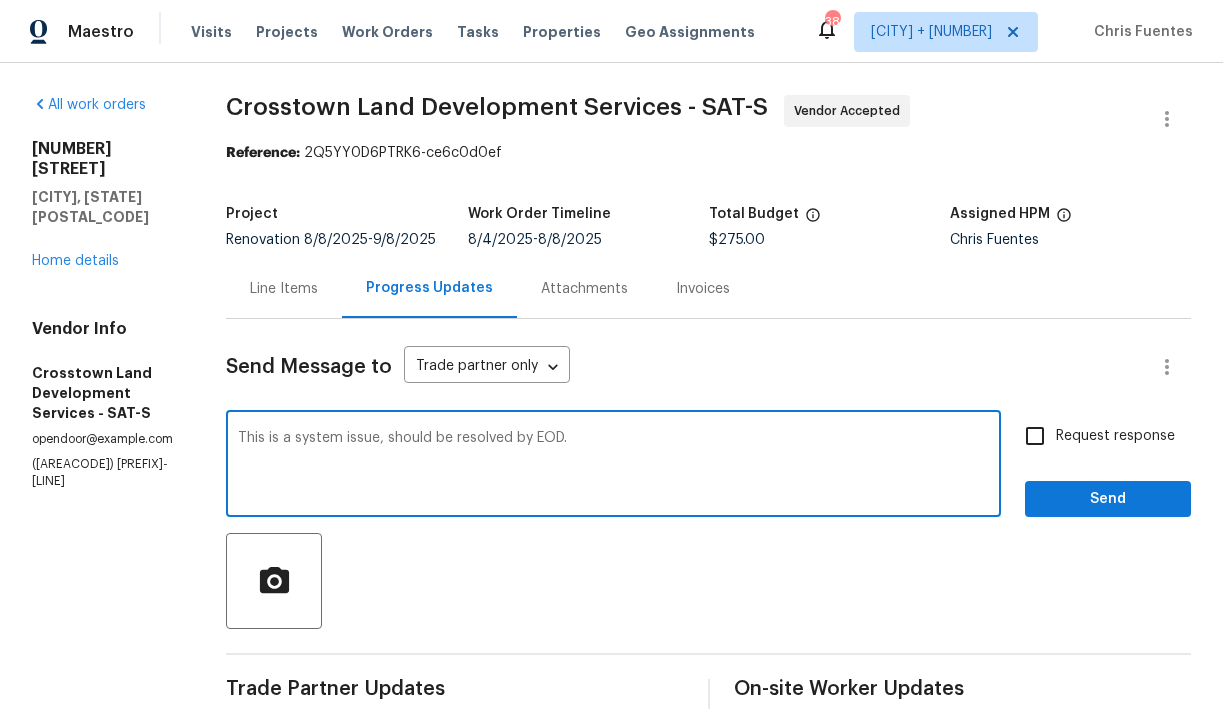 type on "This is a system issue, should be resolved by EOD." 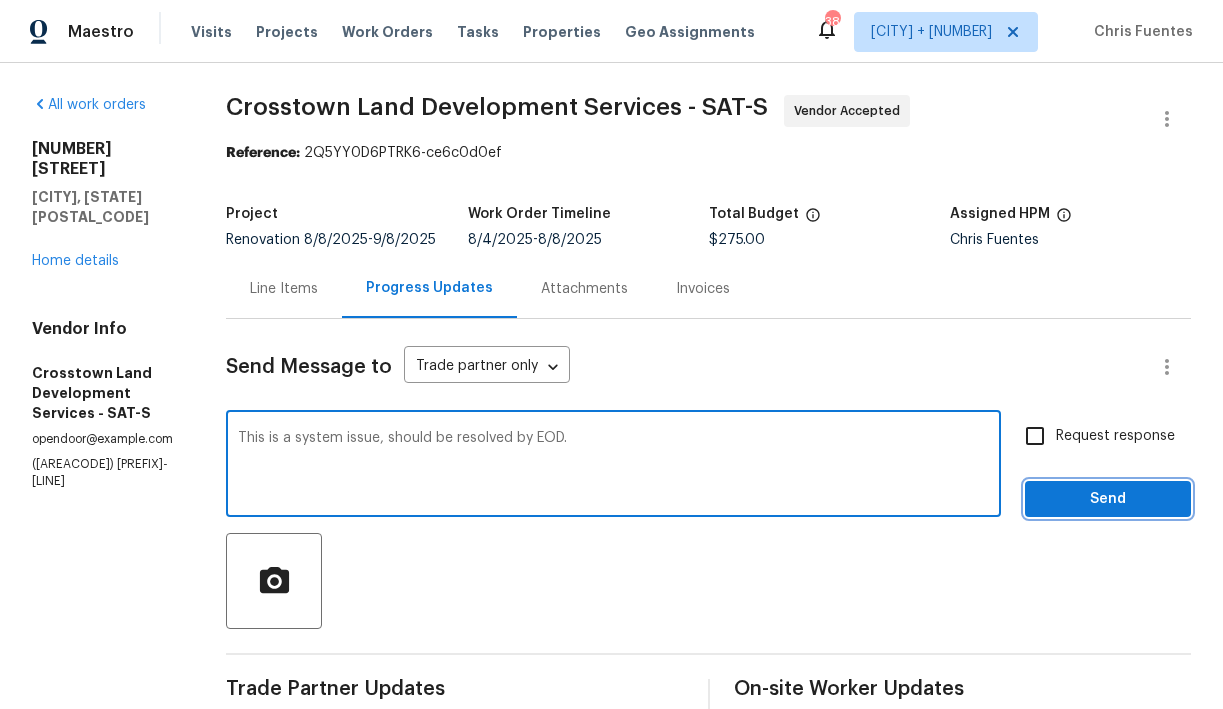 click on "Send" at bounding box center [1108, 499] 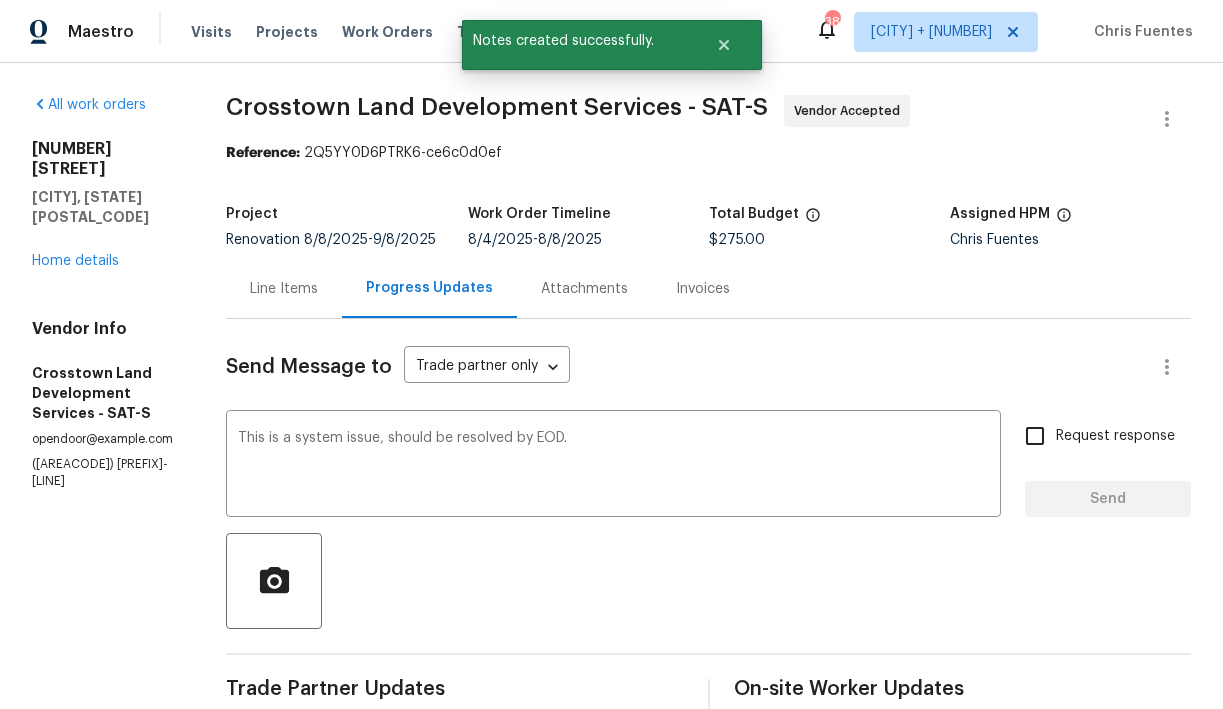 type 